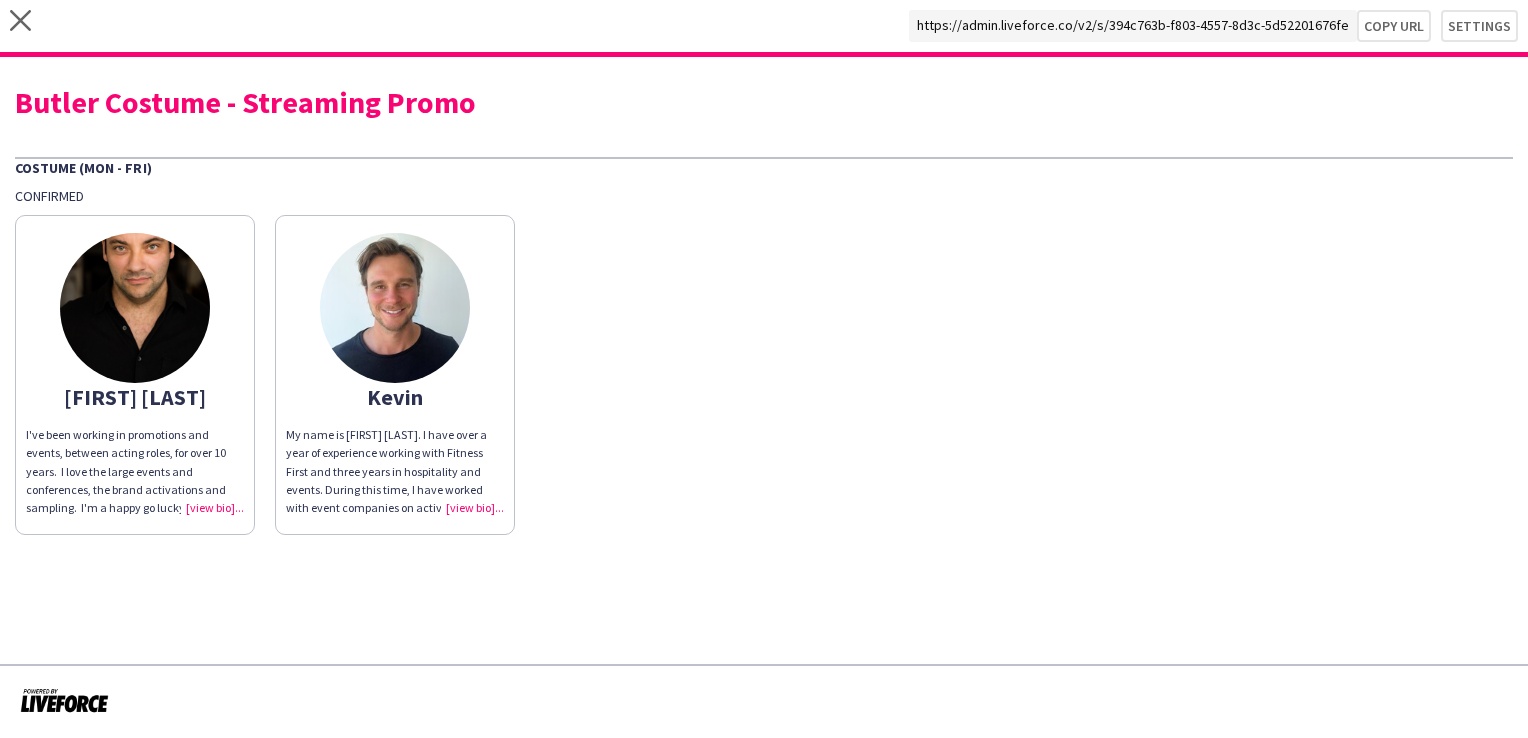 scroll, scrollTop: 0, scrollLeft: 0, axis: both 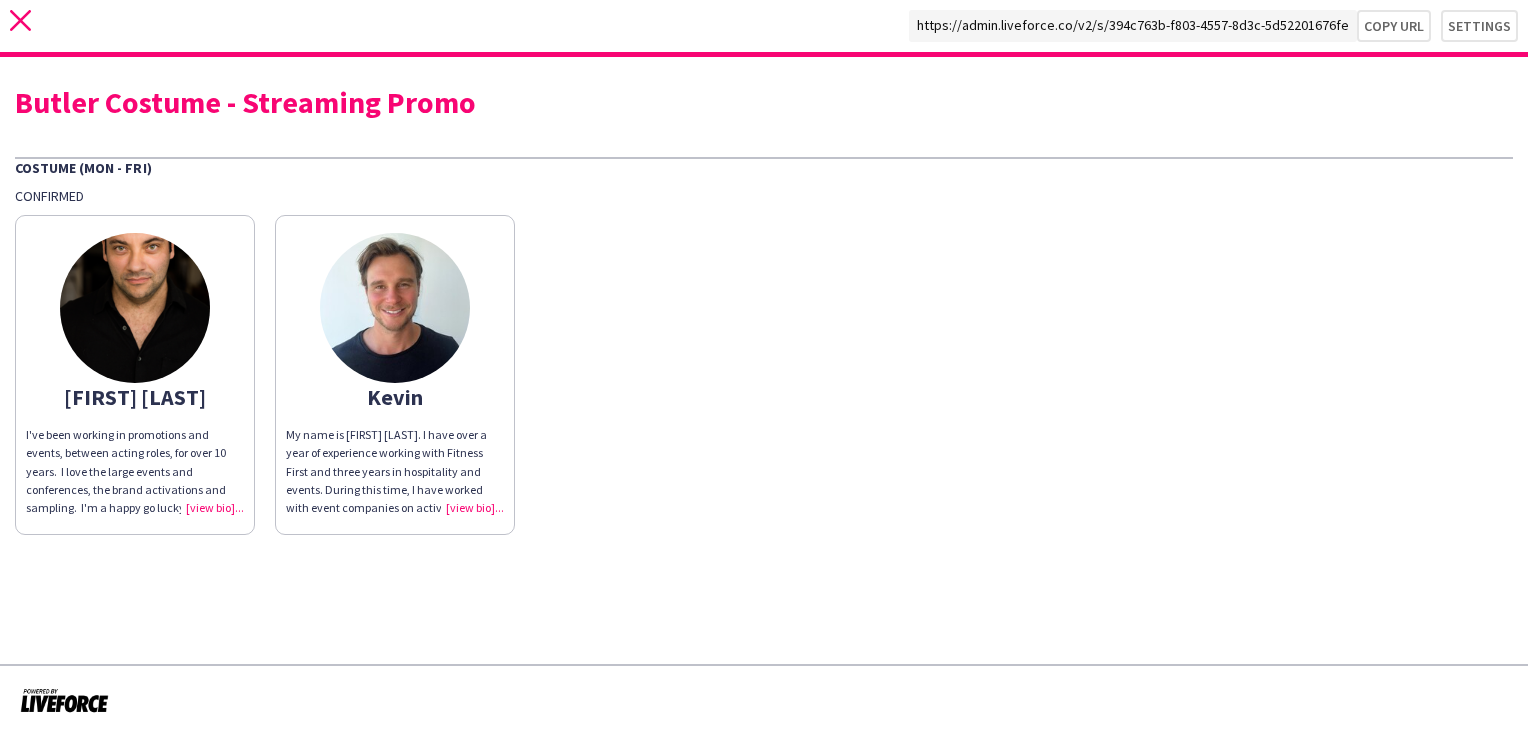 click on "close" 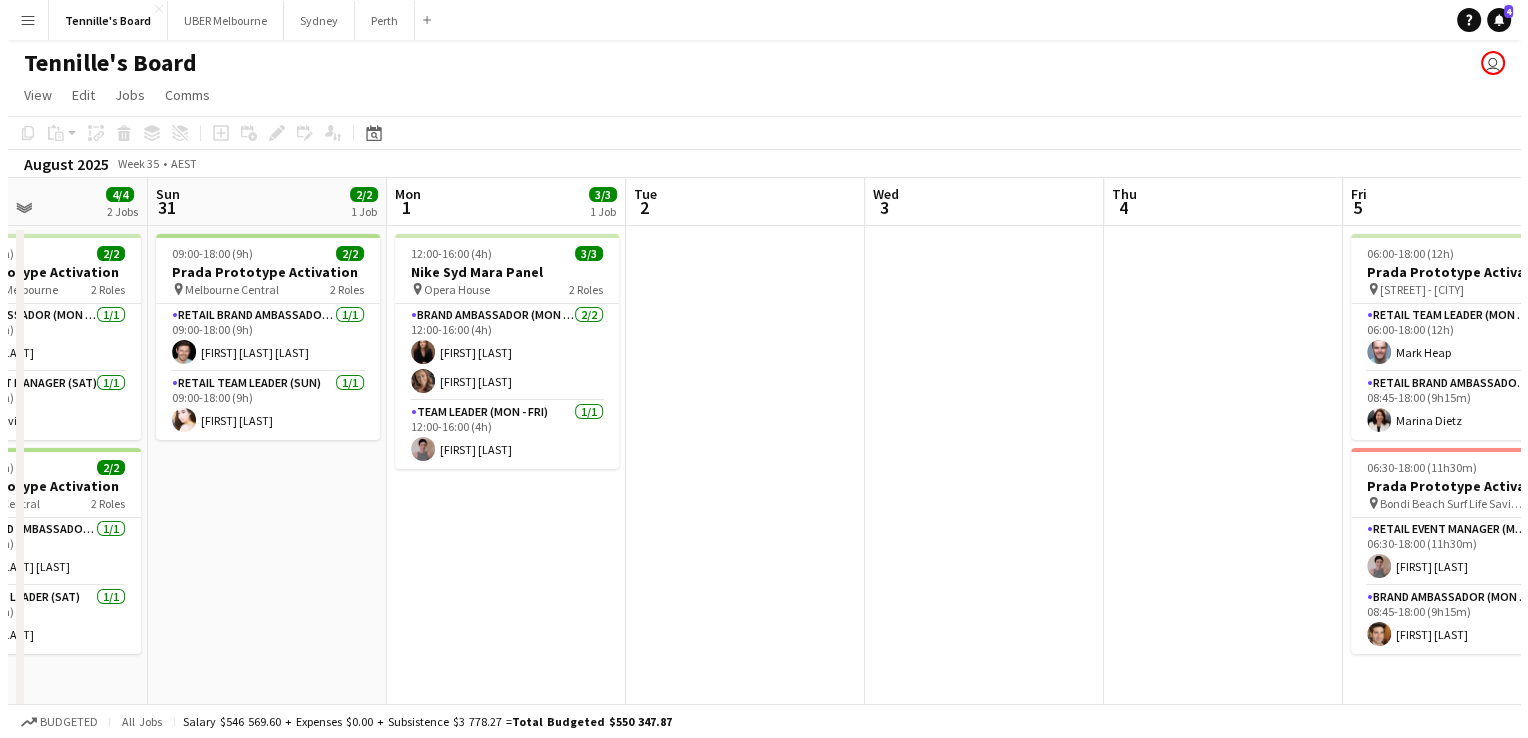 scroll, scrollTop: 0, scrollLeft: 537, axis: horizontal 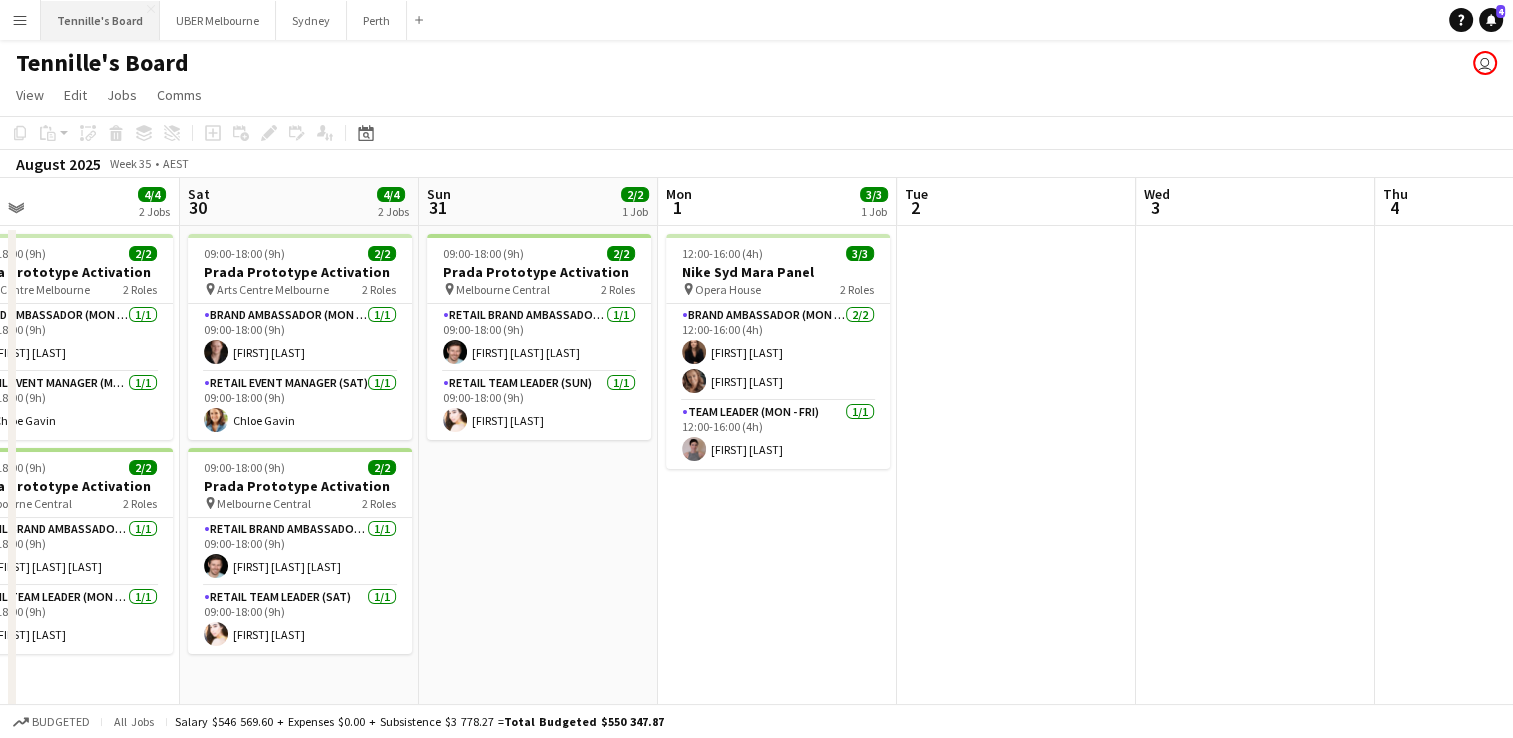 click on "[FIRST]'s Board" at bounding box center (100, 20) 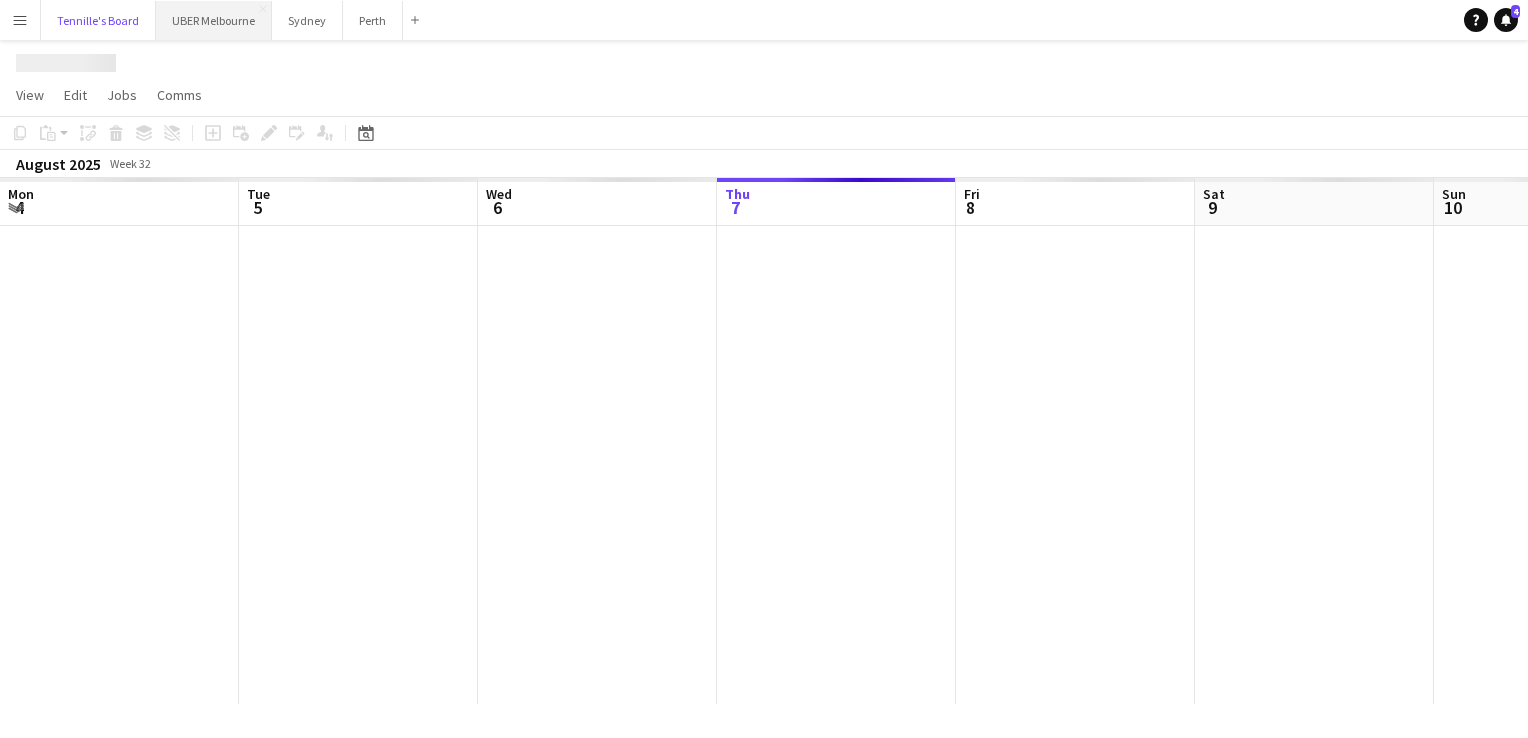 scroll, scrollTop: 0, scrollLeft: 478, axis: horizontal 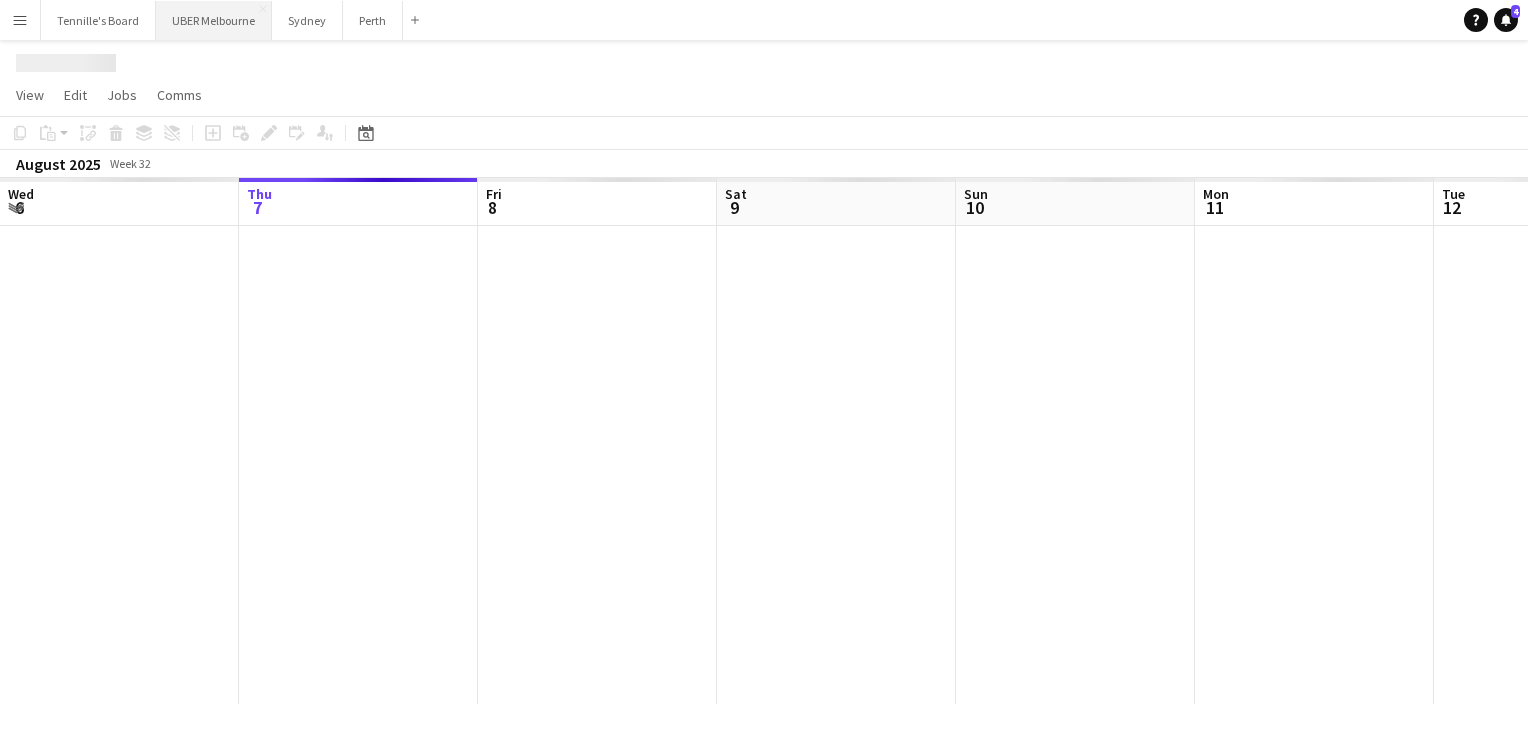 click on "UBER Melbourne
Close" at bounding box center [214, 20] 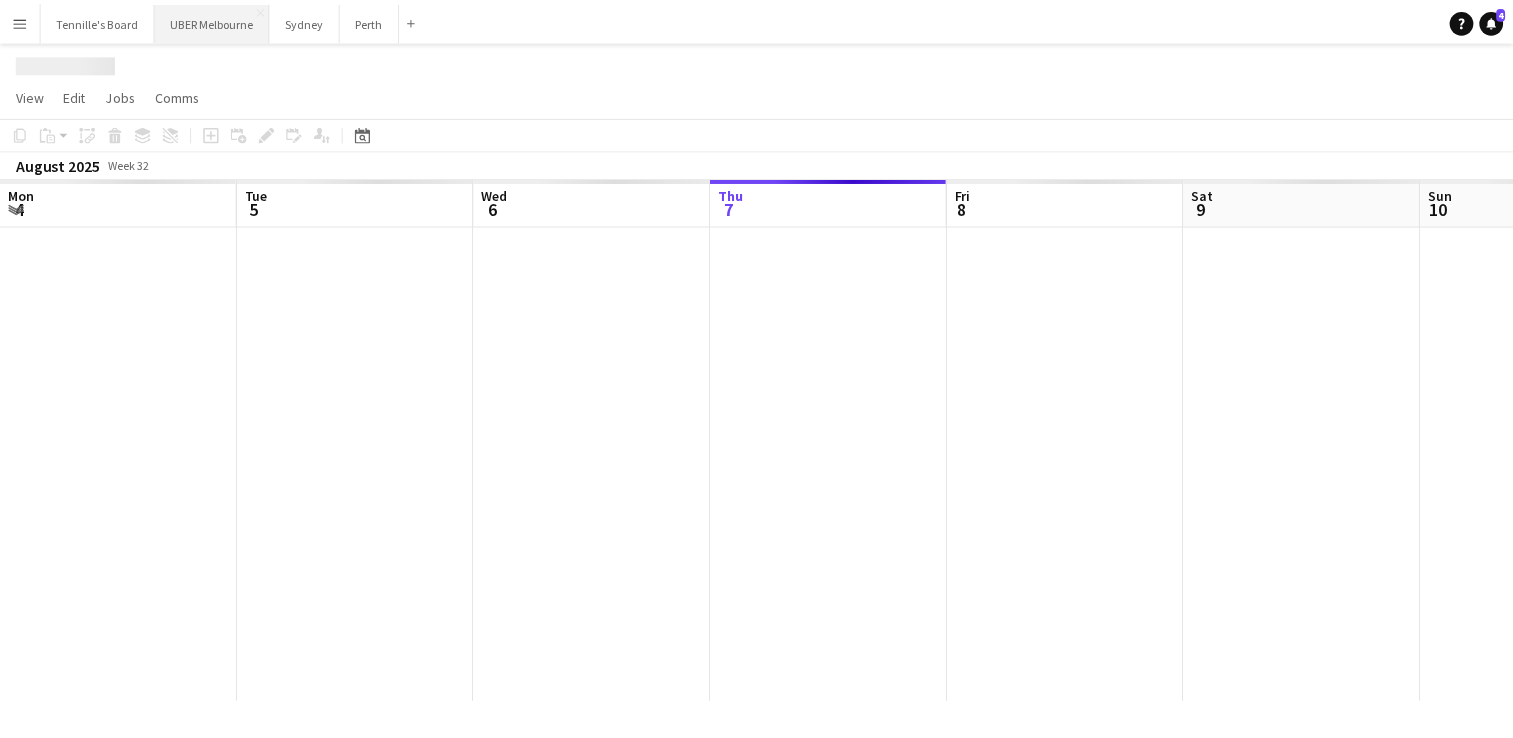 scroll, scrollTop: 0, scrollLeft: 478, axis: horizontal 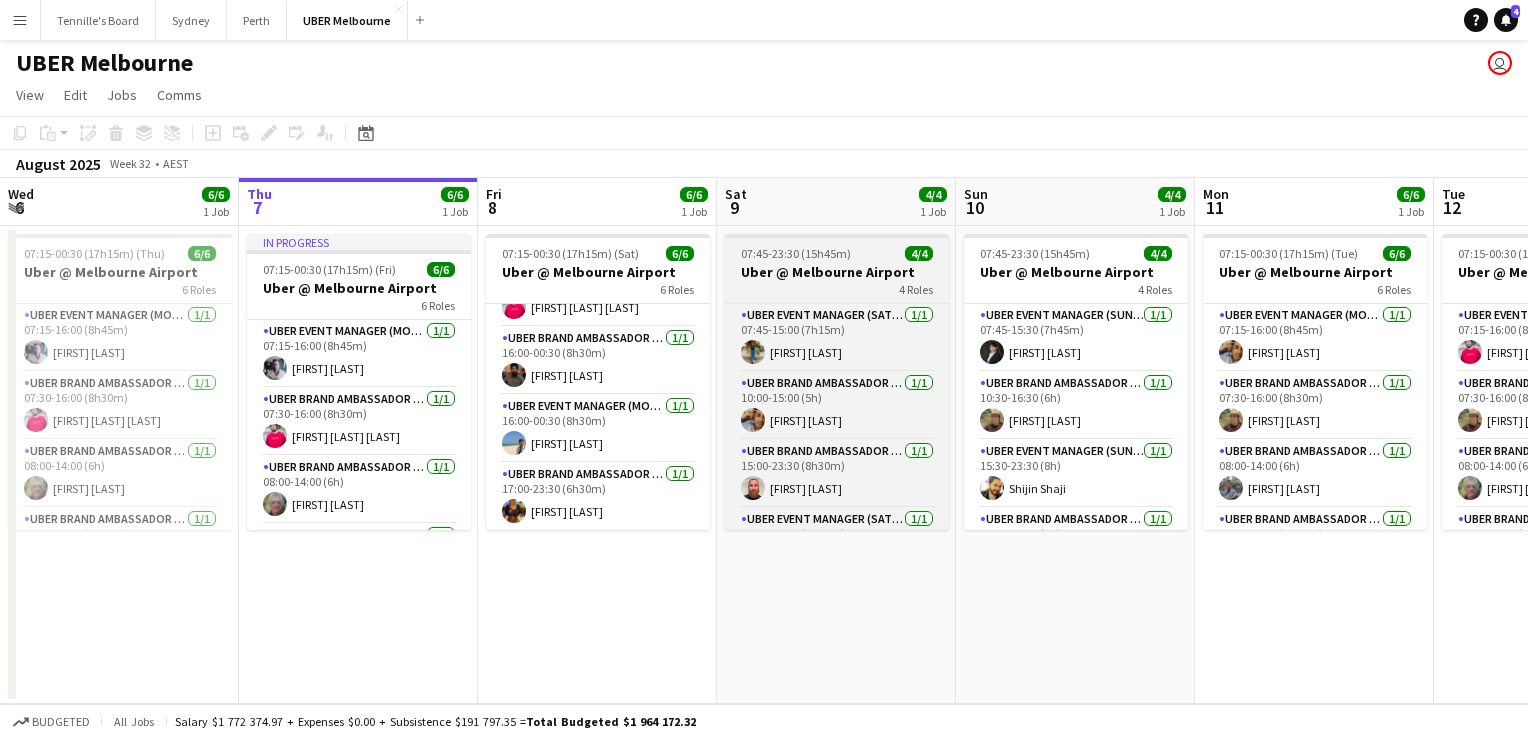 click on "UBER Brand Ambassador (Mon - Fri)   1/1   16:00-00:30 (8h30m)
[FIRST] [LAST]" at bounding box center [598, 361] 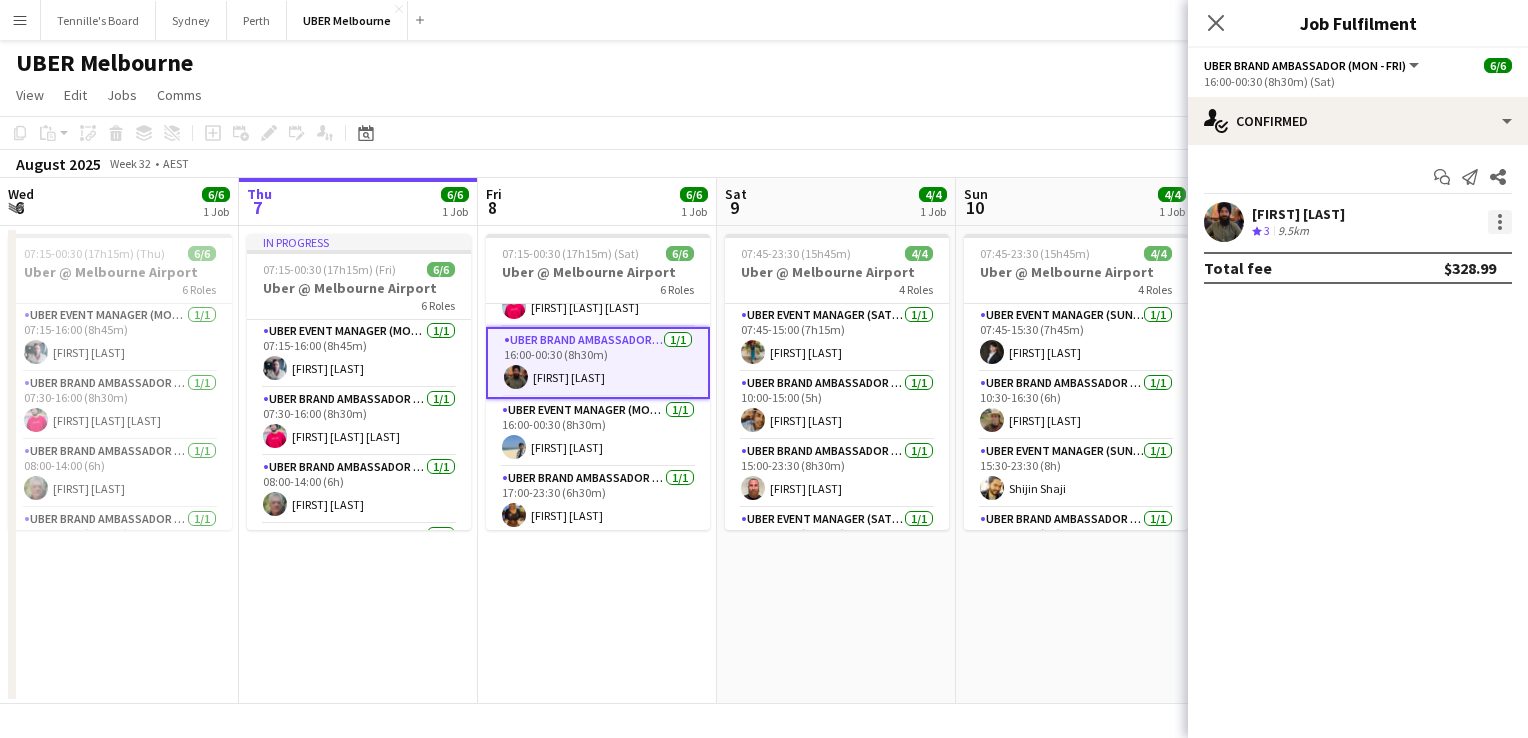 click at bounding box center [1500, 222] 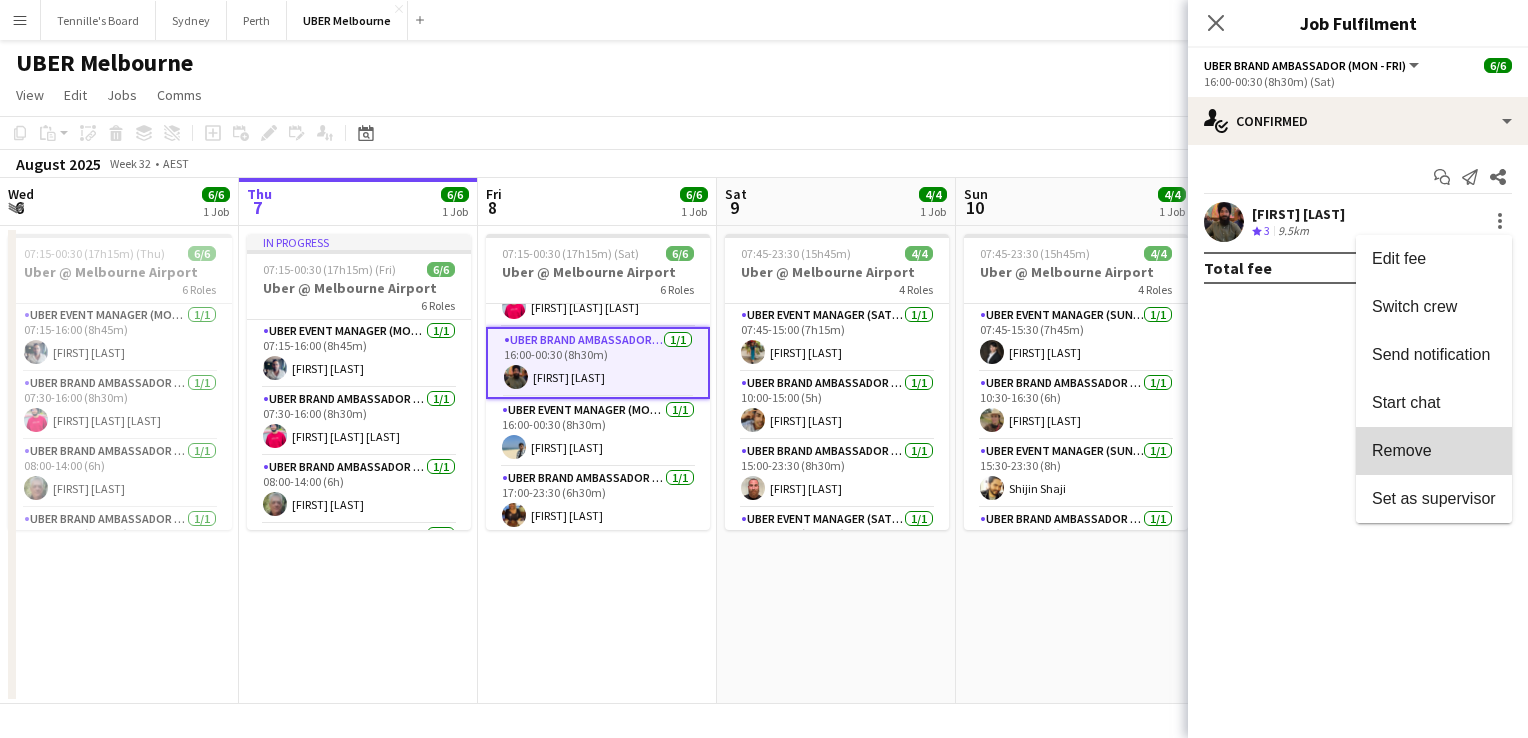 click on "Remove" at bounding box center [1402, 450] 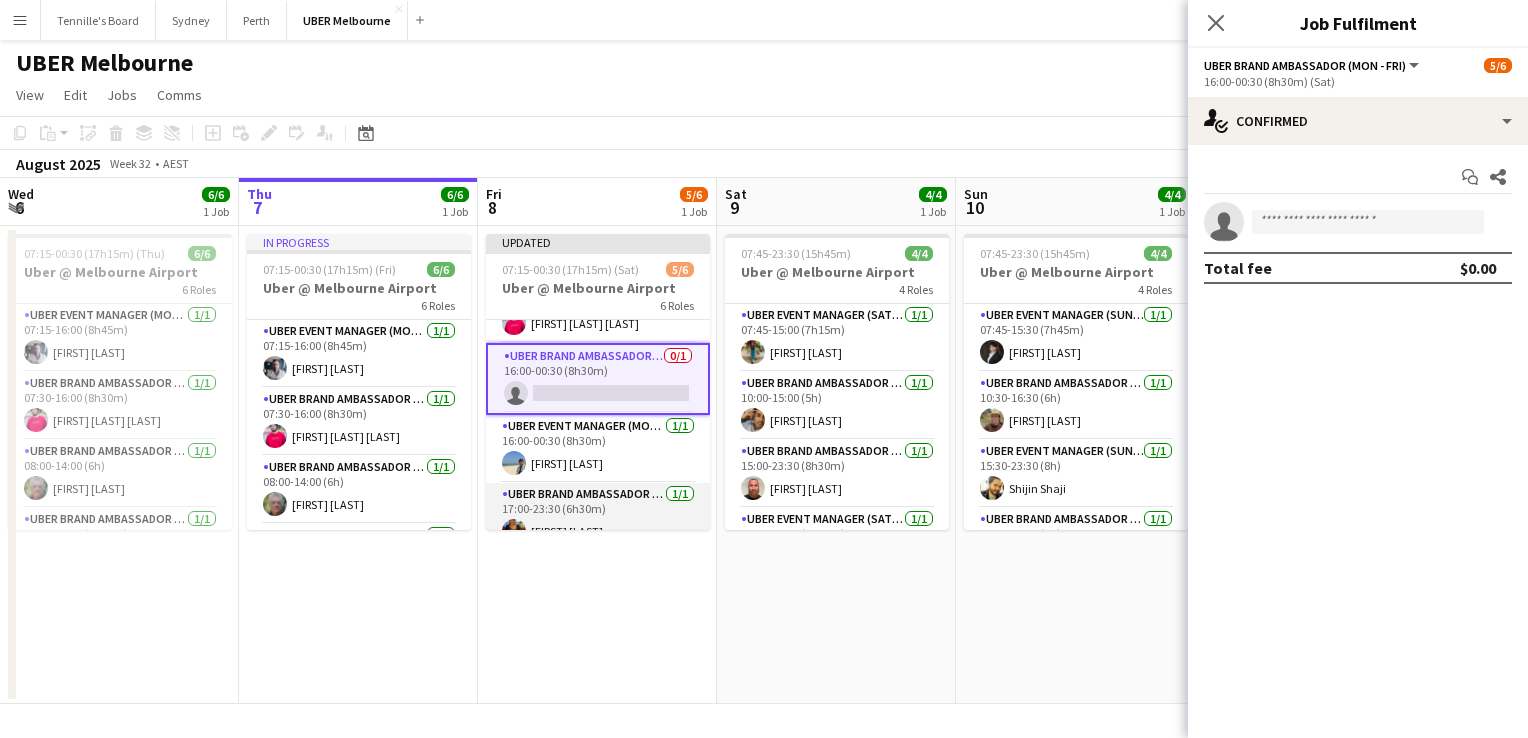 click on "UBER Brand Ambassador (Mon - Fri)   1/1   17:00-23:30 (6h30m)
[FIRST] [LAST]" at bounding box center (598, 517) 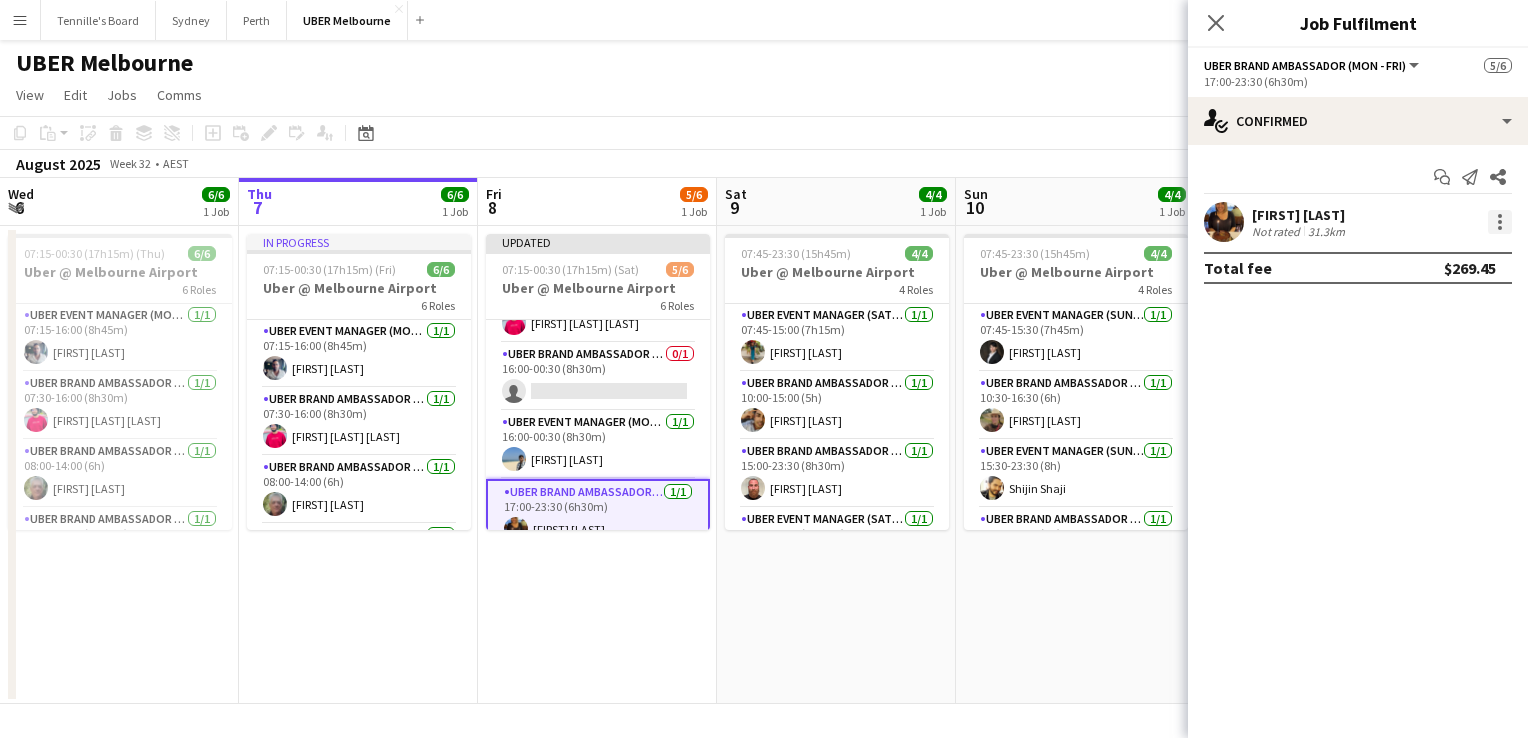 click at bounding box center (1500, 222) 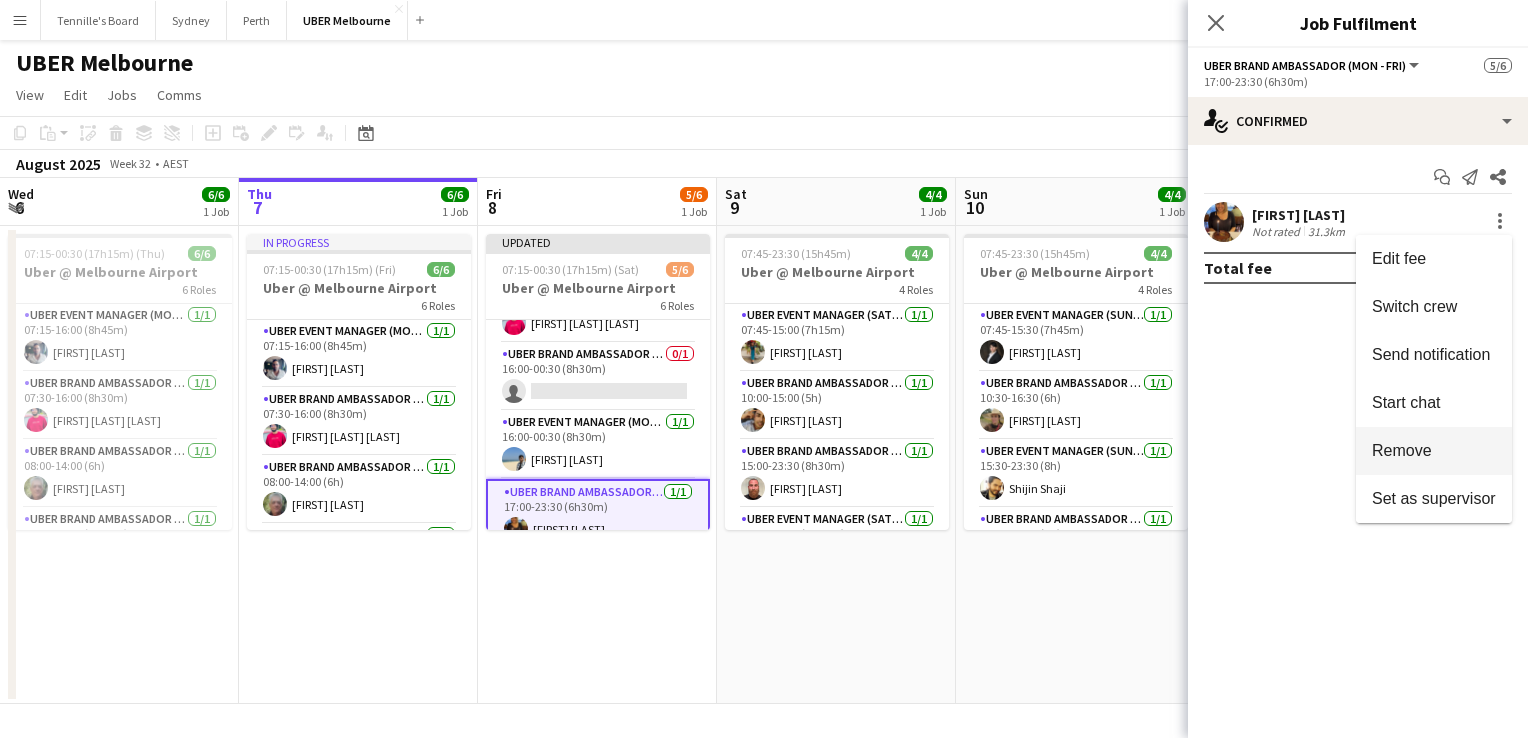 click on "Remove" at bounding box center (1402, 450) 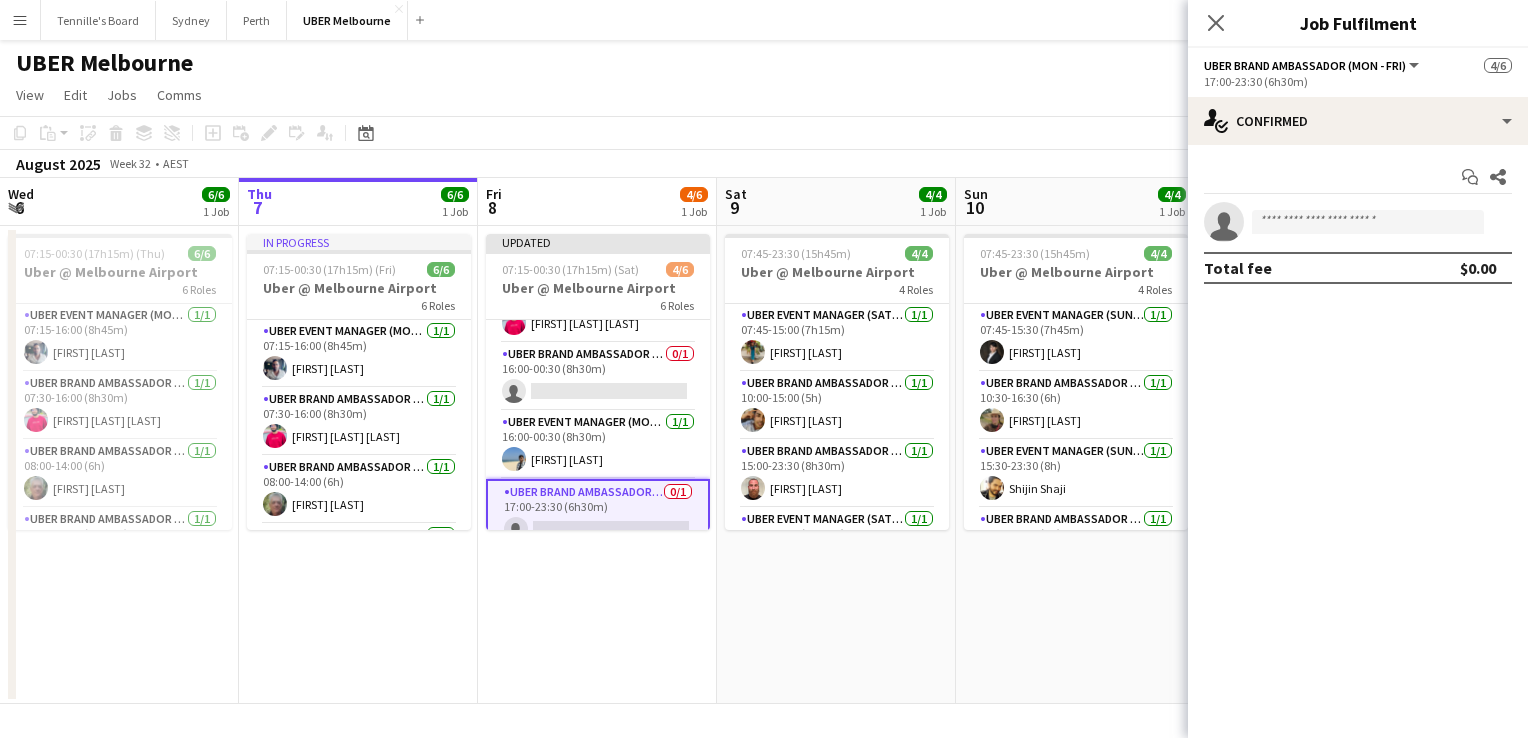 click on "Close pop-in" 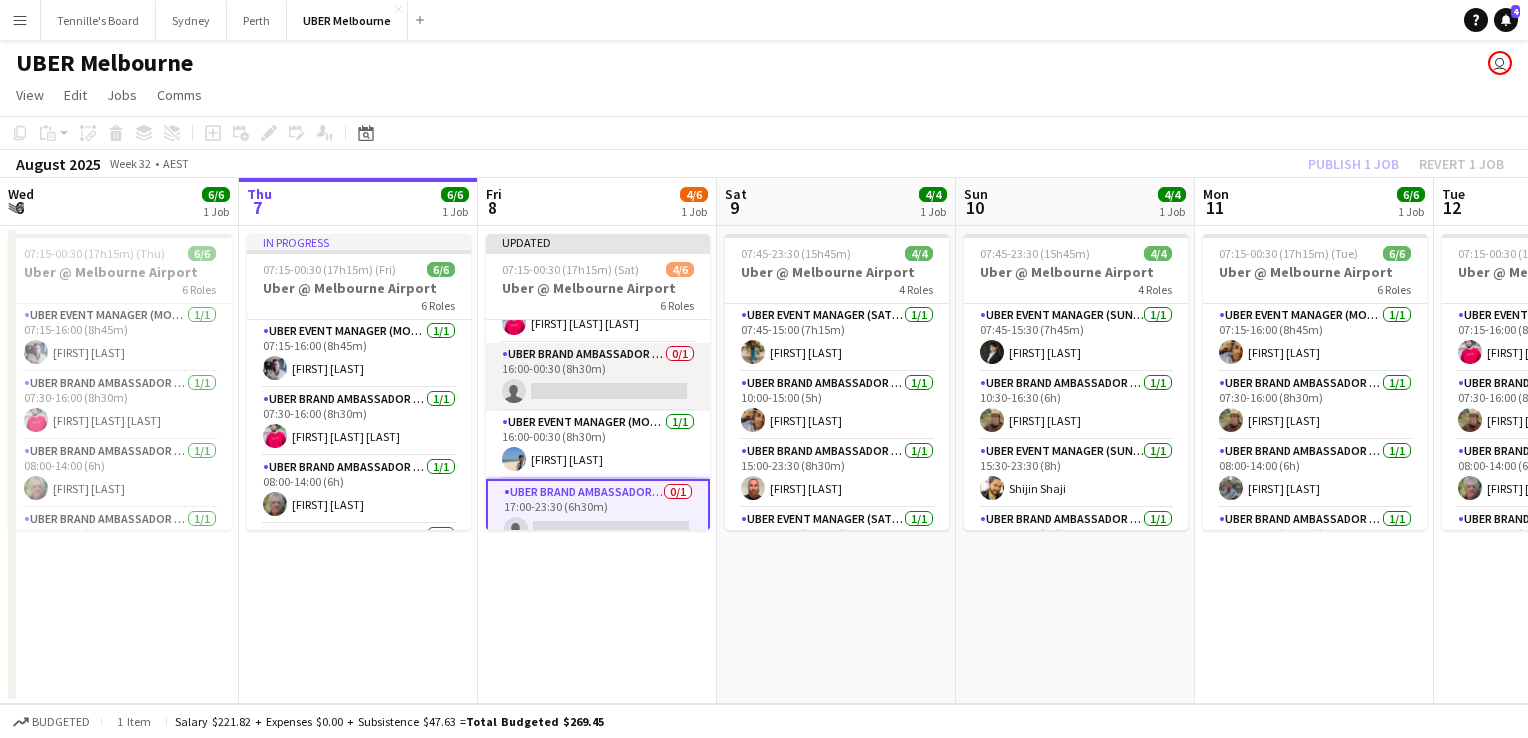 click on "UBER Brand Ambassador (Mon - Fri)   0/1   16:00-00:30 (8h30m)
single-neutral-actions" at bounding box center [598, 377] 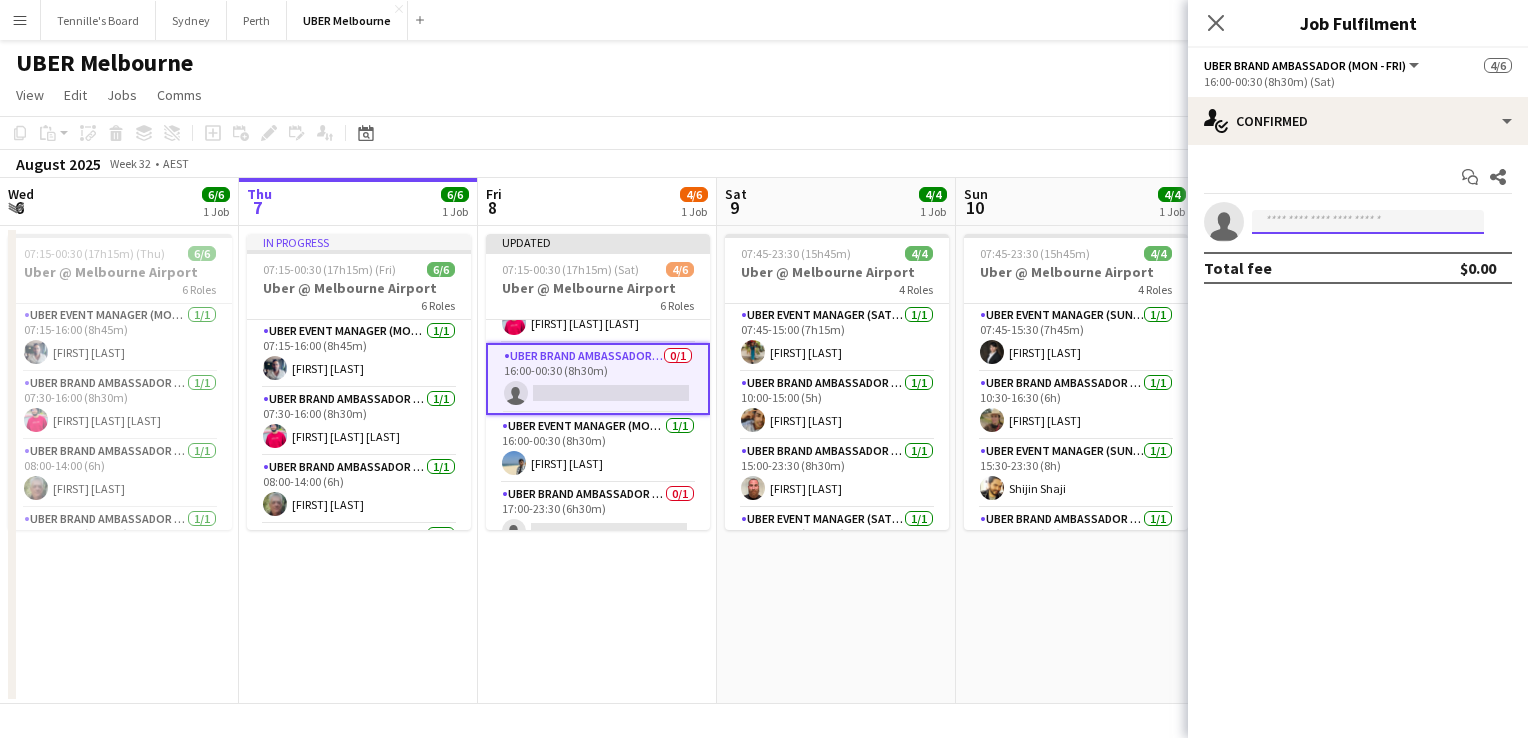 click at bounding box center (1368, 222) 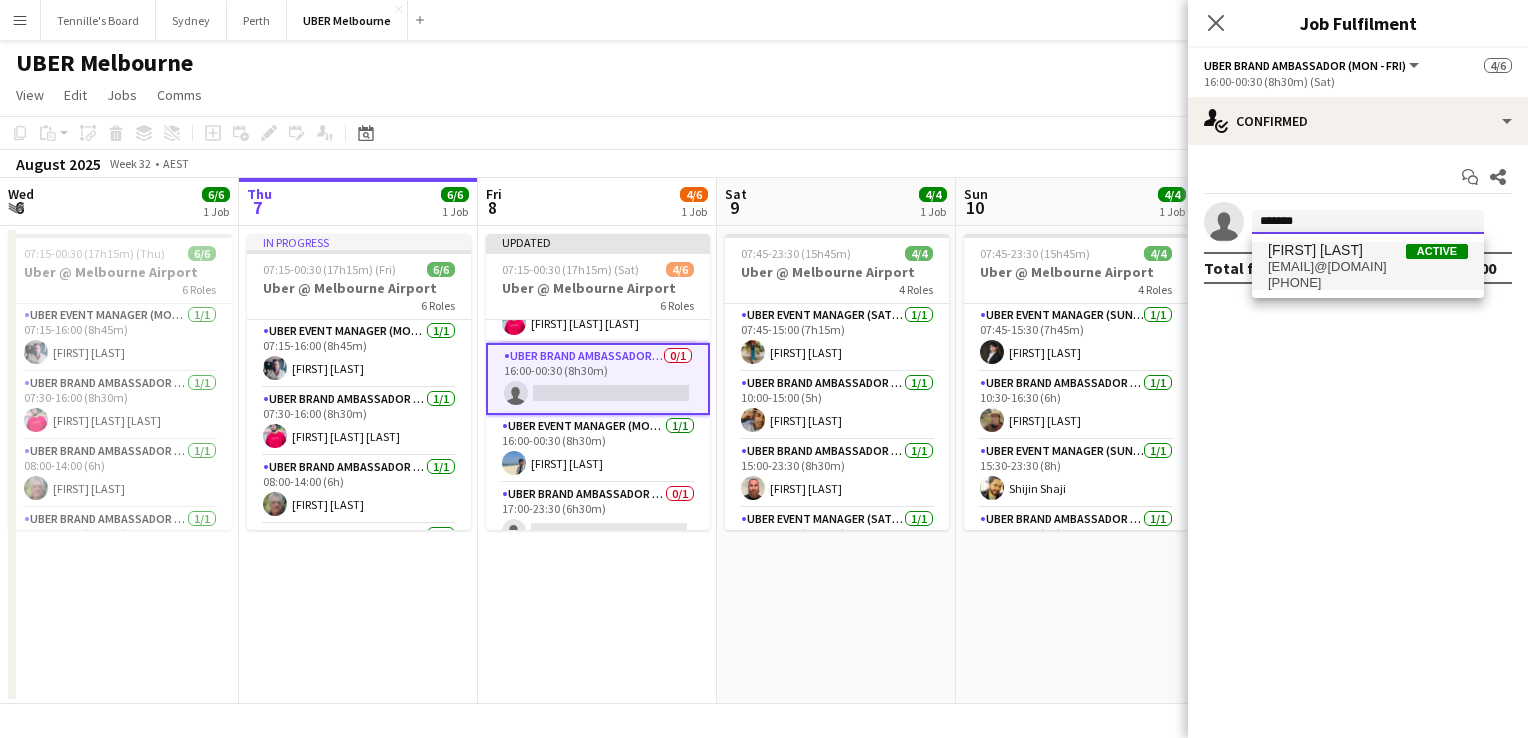 type on "*******" 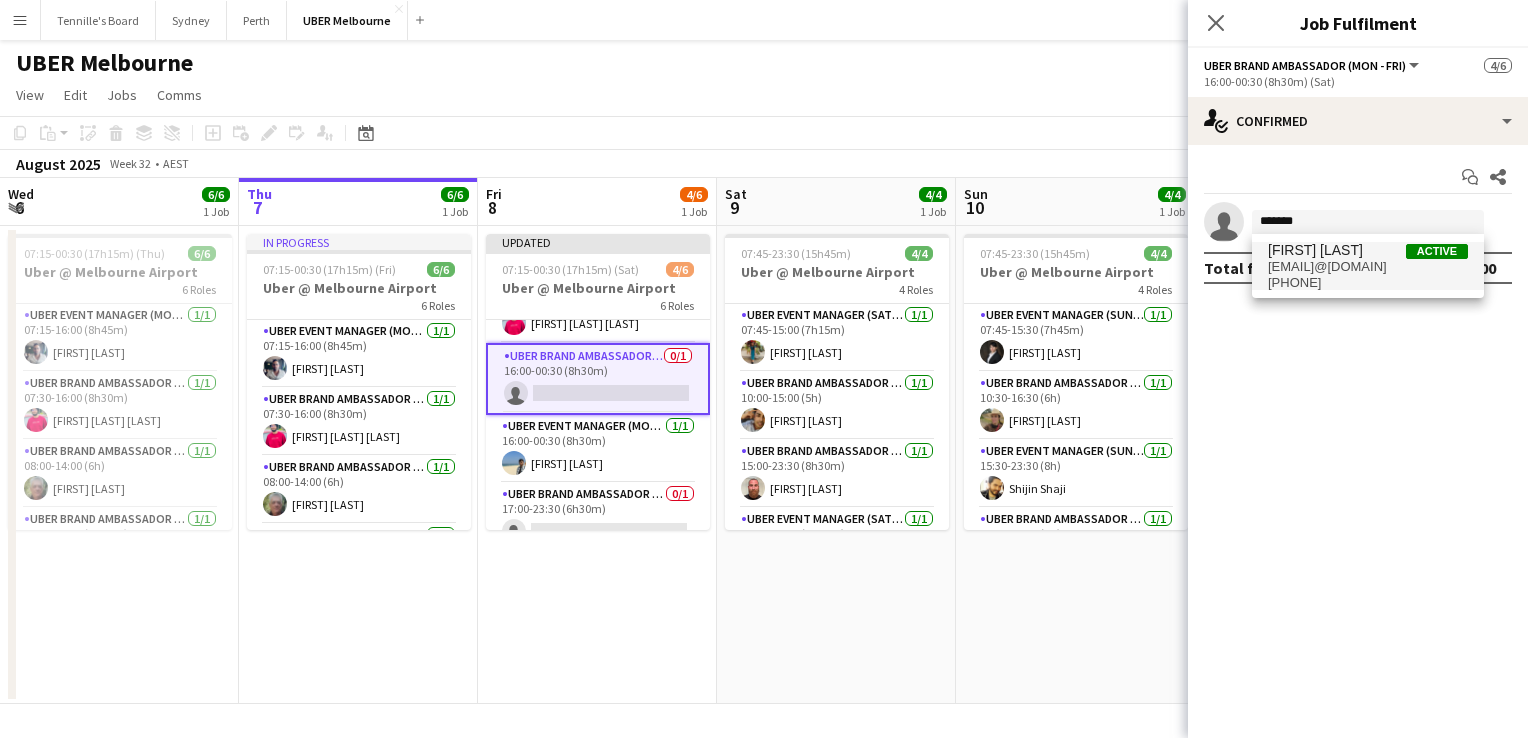 click on "[EMAIL]@[DOMAIN]" at bounding box center (1368, 267) 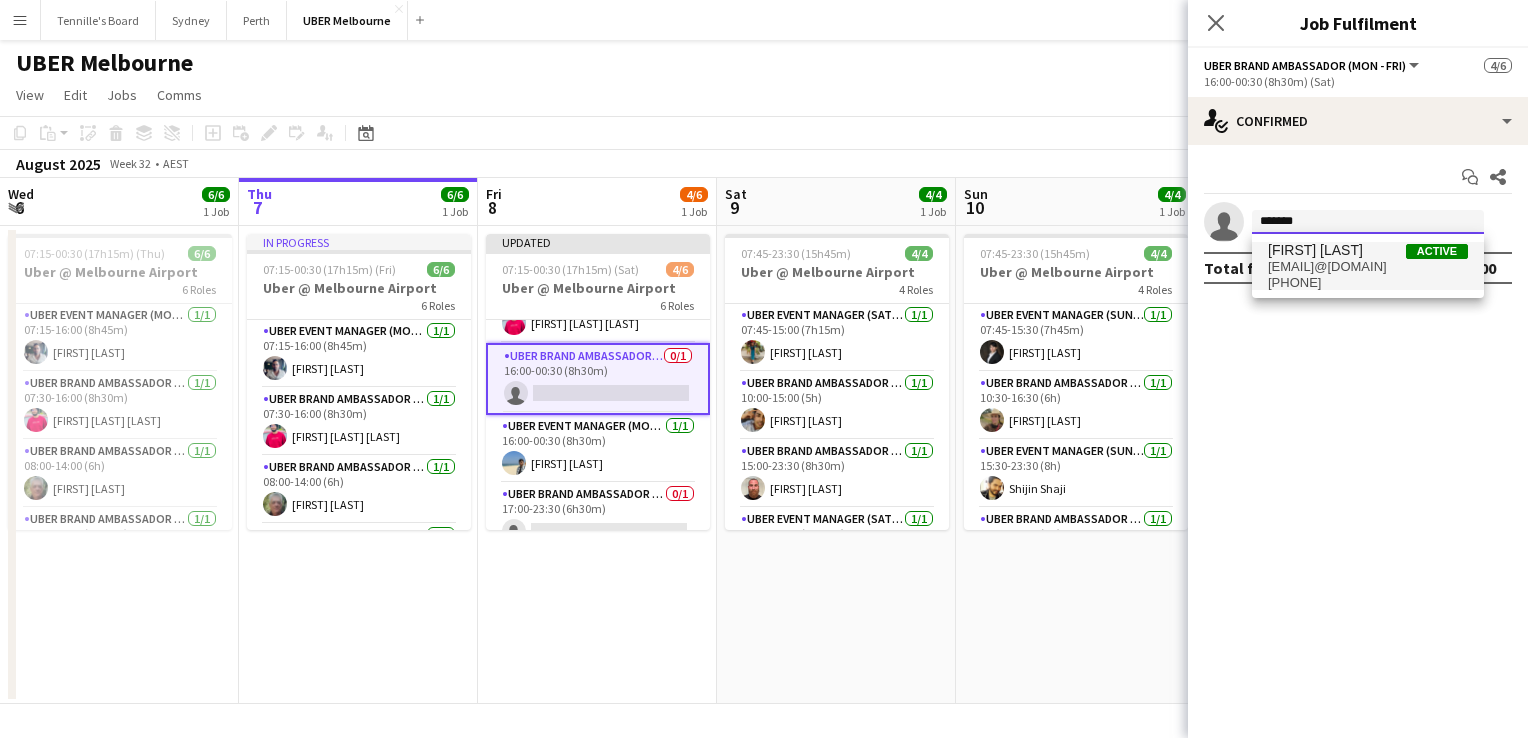 type 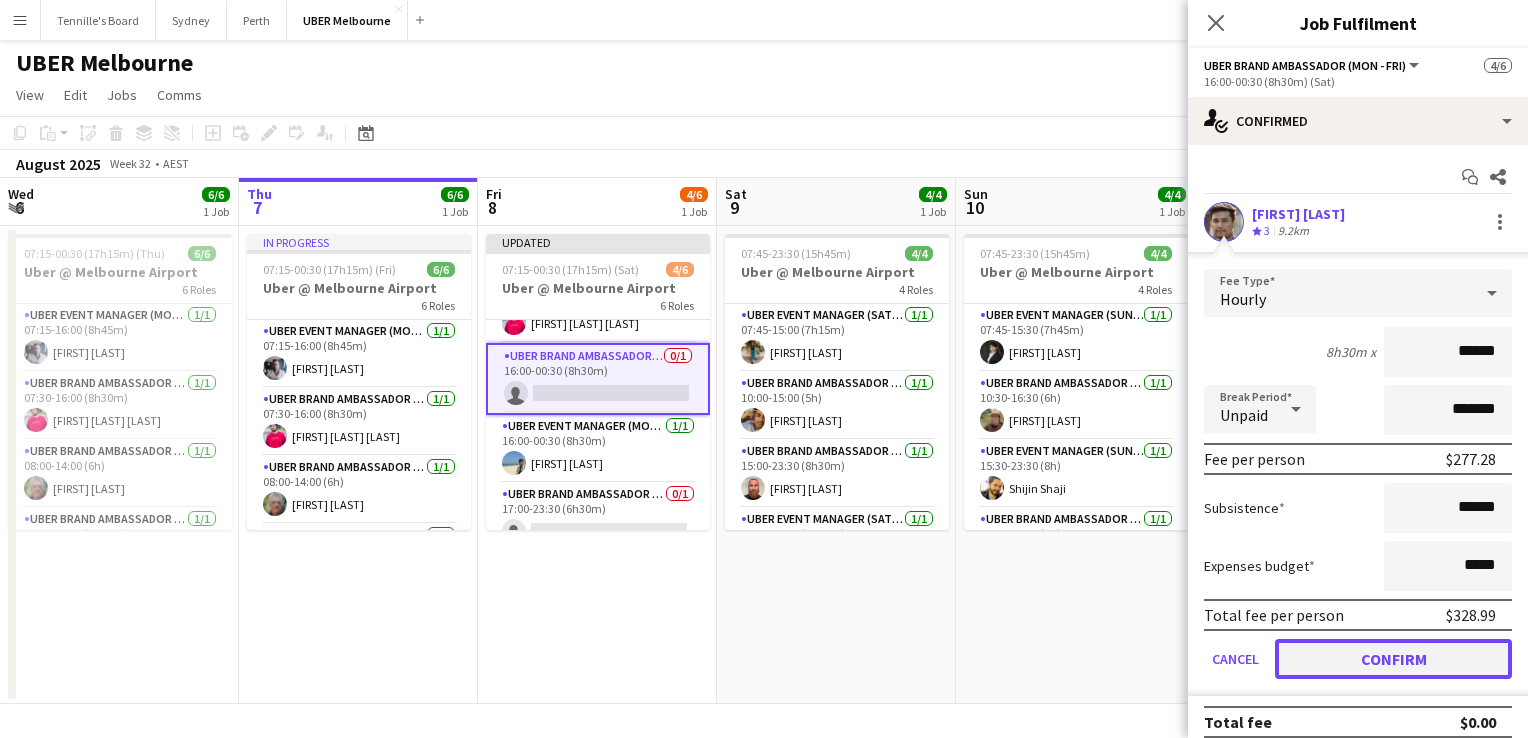 click on "Confirm" at bounding box center [1393, 659] 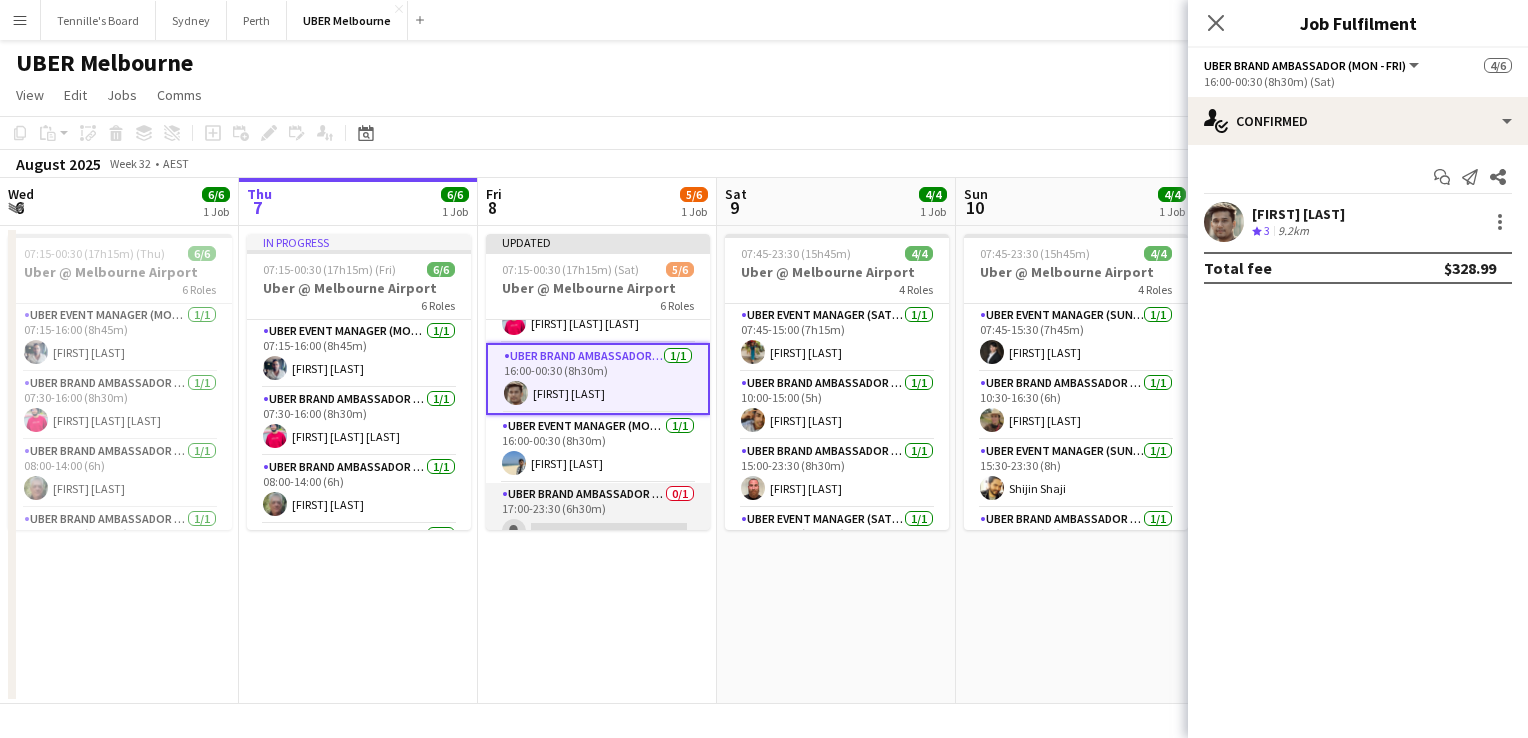 scroll, scrollTop: 200, scrollLeft: 0, axis: vertical 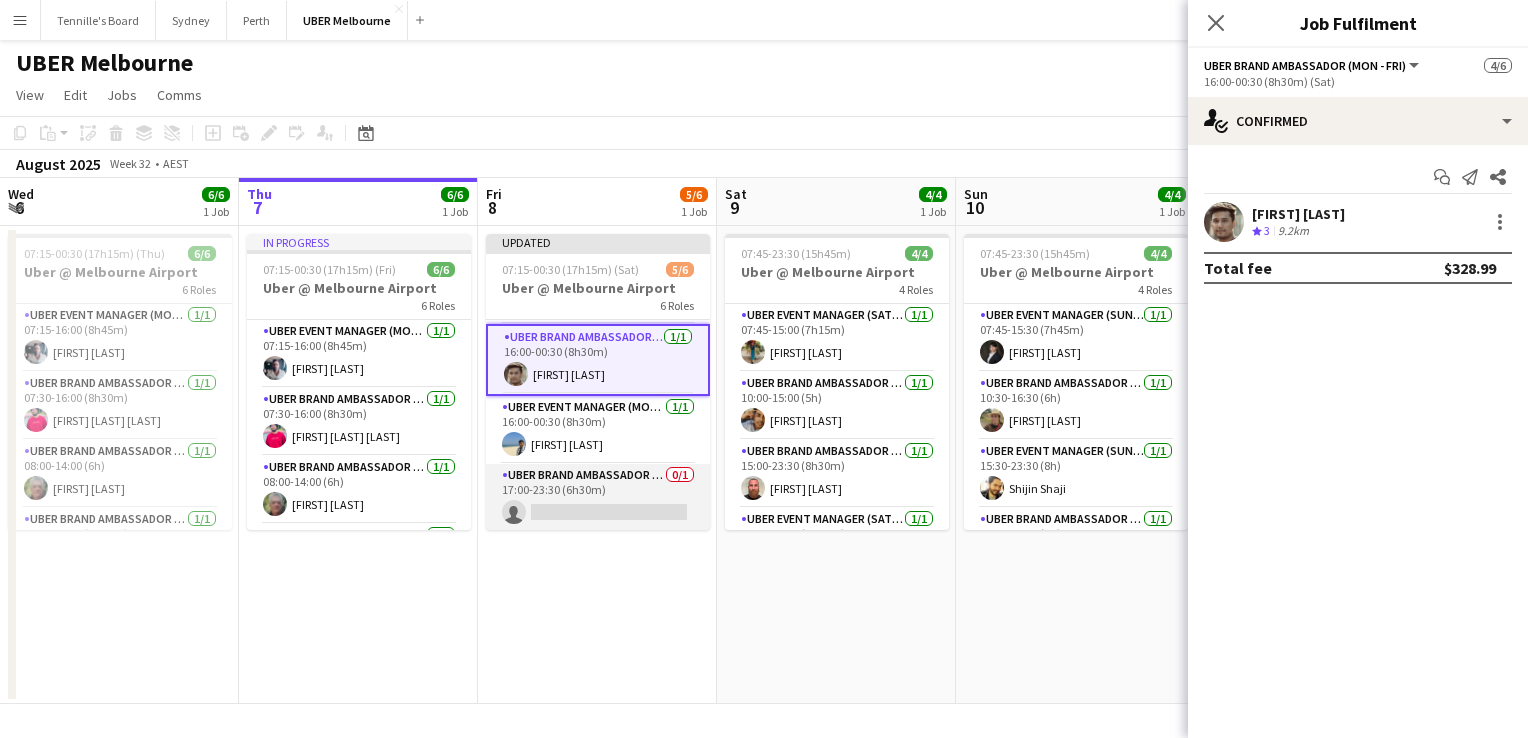 click on "UBER Brand Ambassador (Mon - Fri)   0/1   17:00-23:30 (6h30m)
single-neutral-actions" at bounding box center (598, 498) 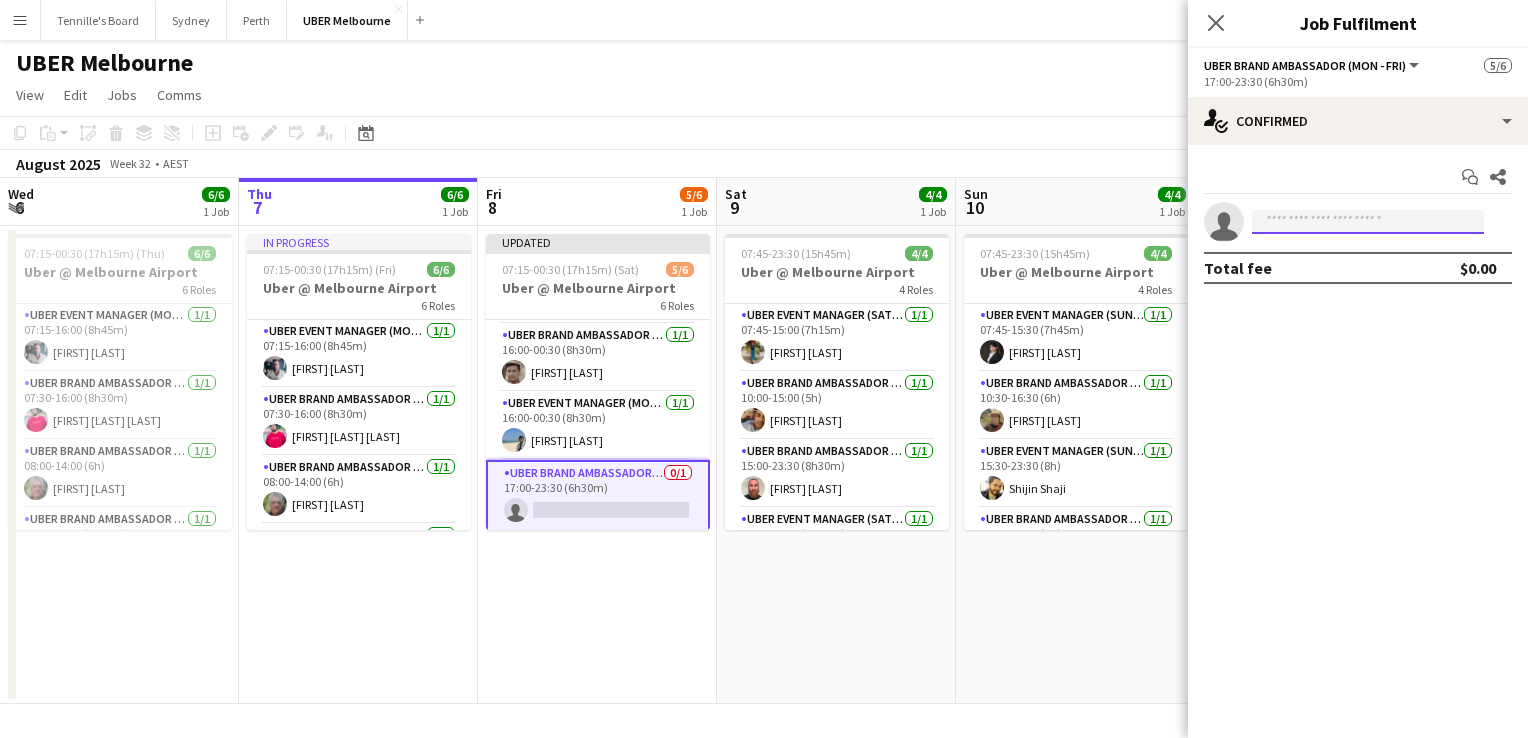 click at bounding box center (1368, 222) 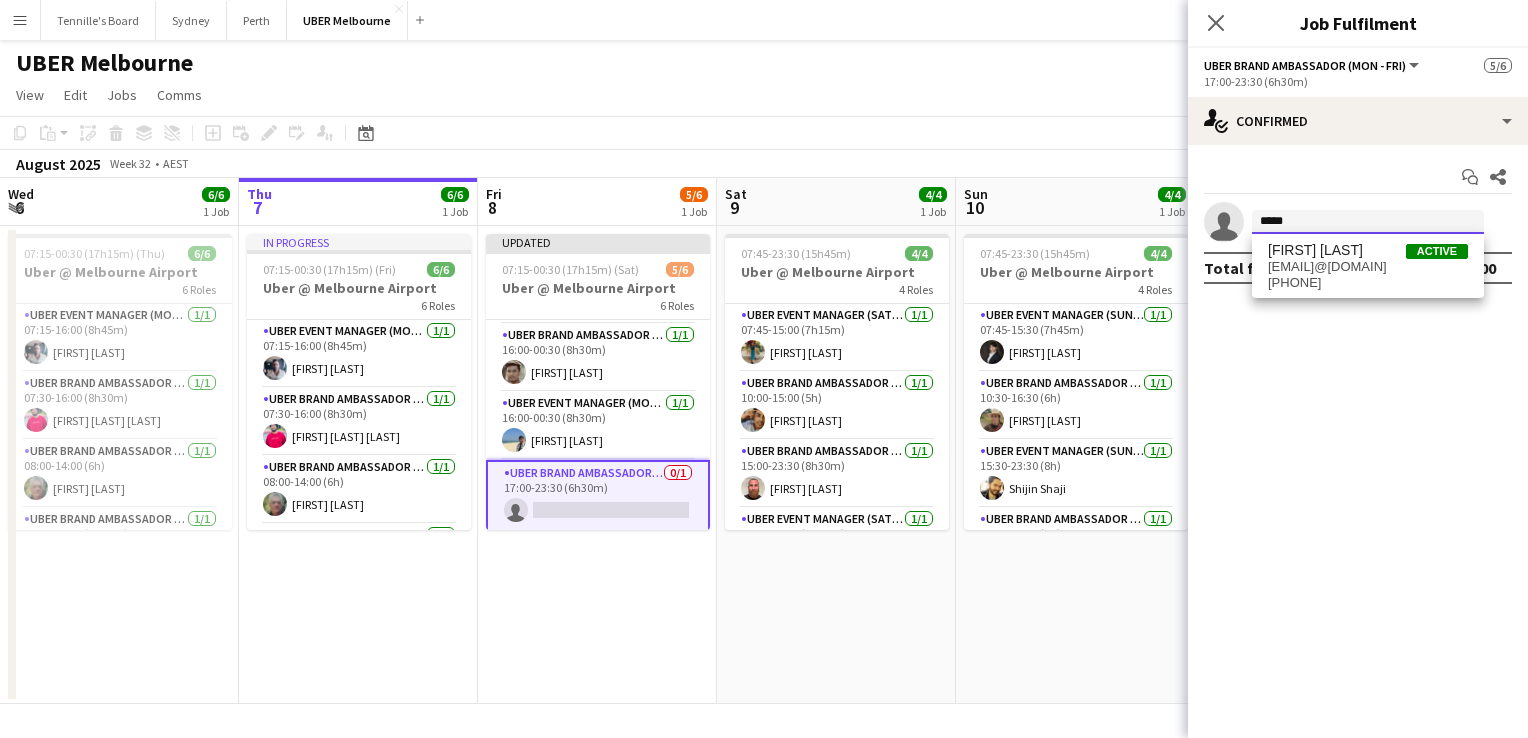 type on "*****" 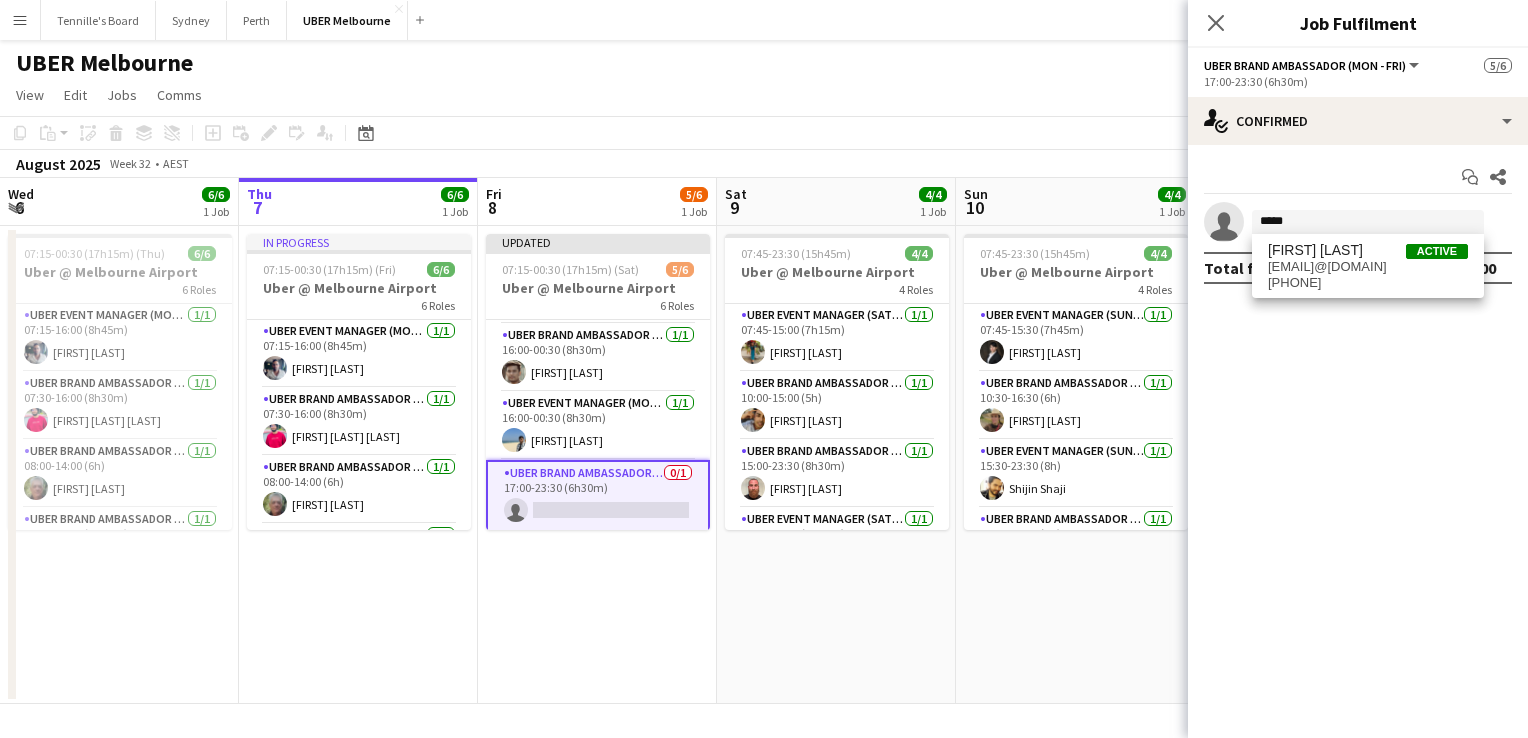 click on "[PHONE]" at bounding box center (1368, 283) 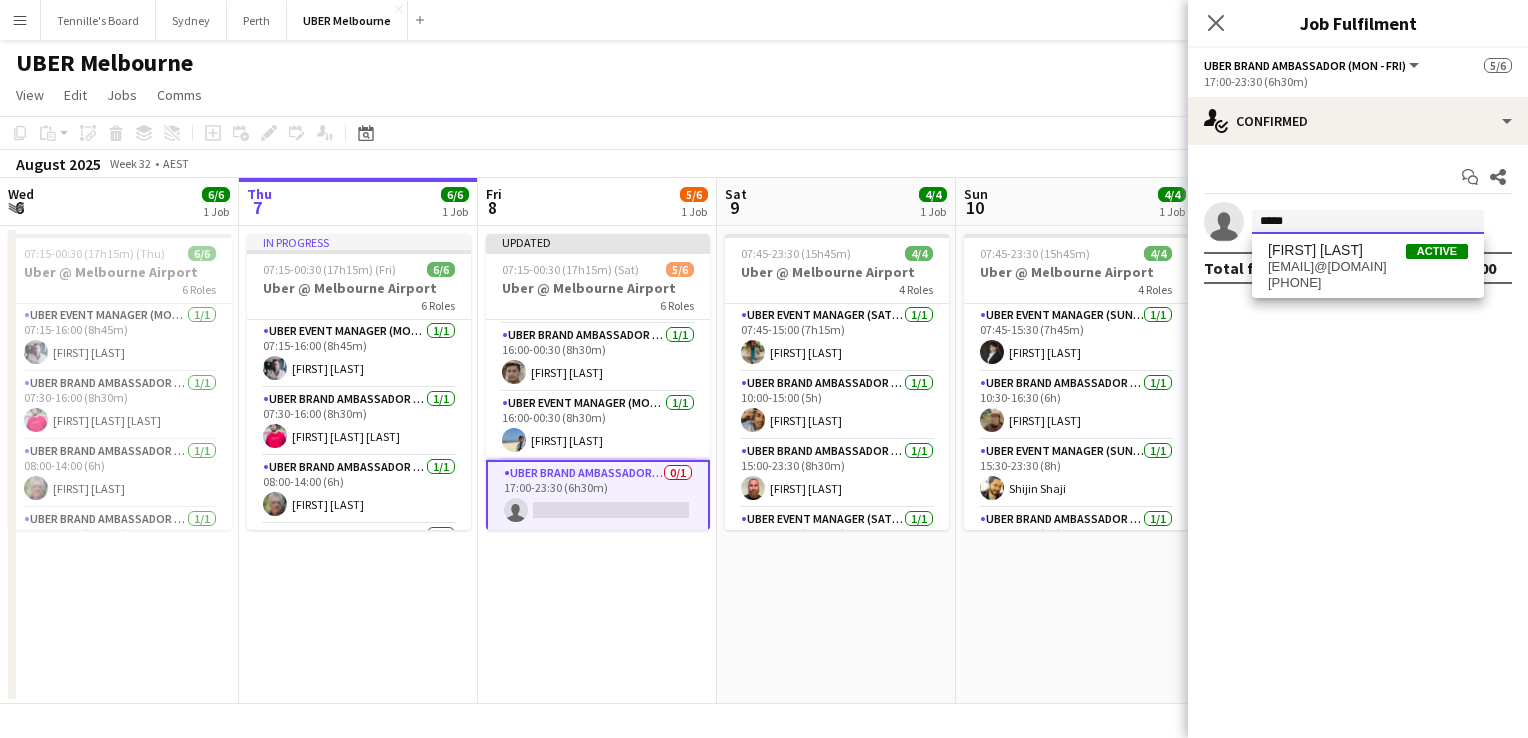 type 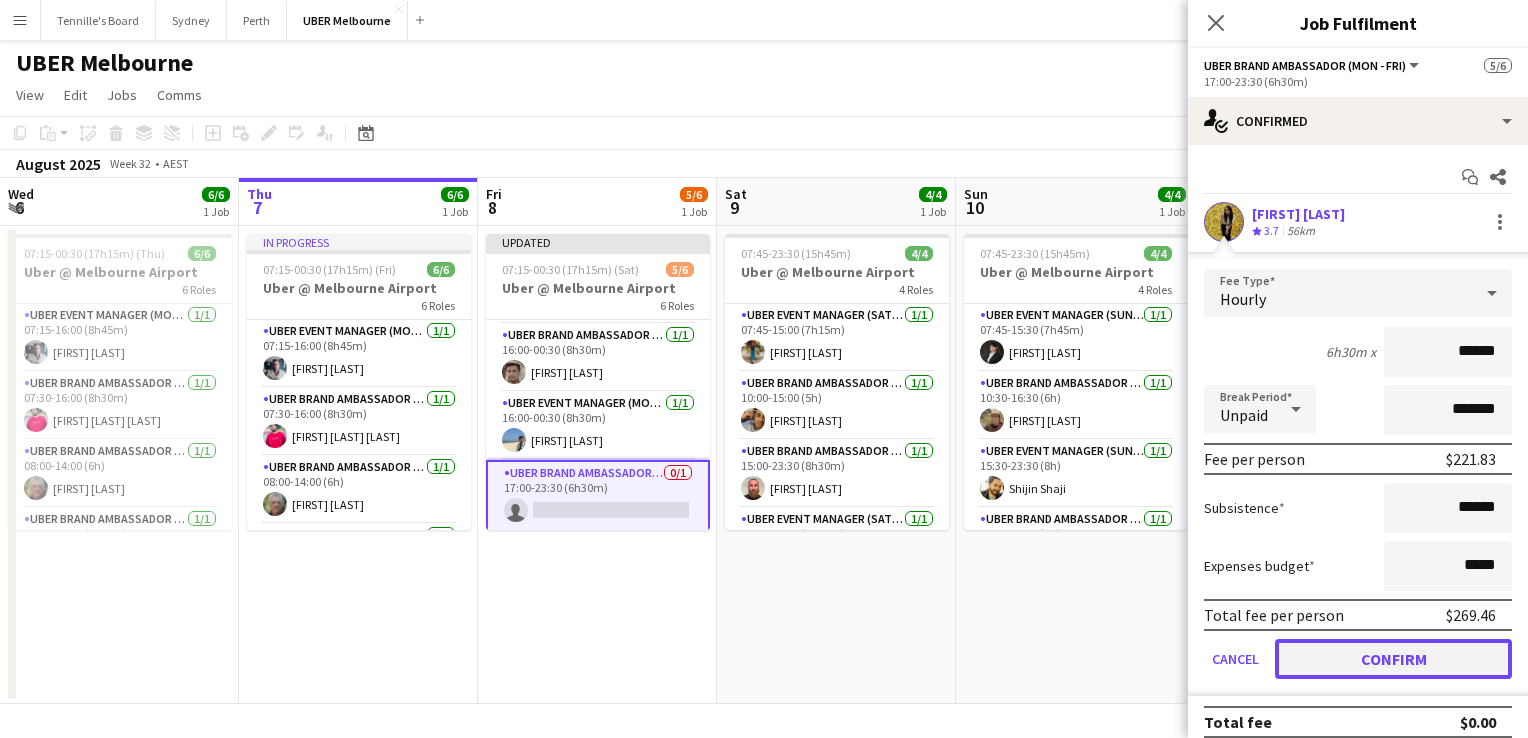 click on "Confirm" at bounding box center (1393, 659) 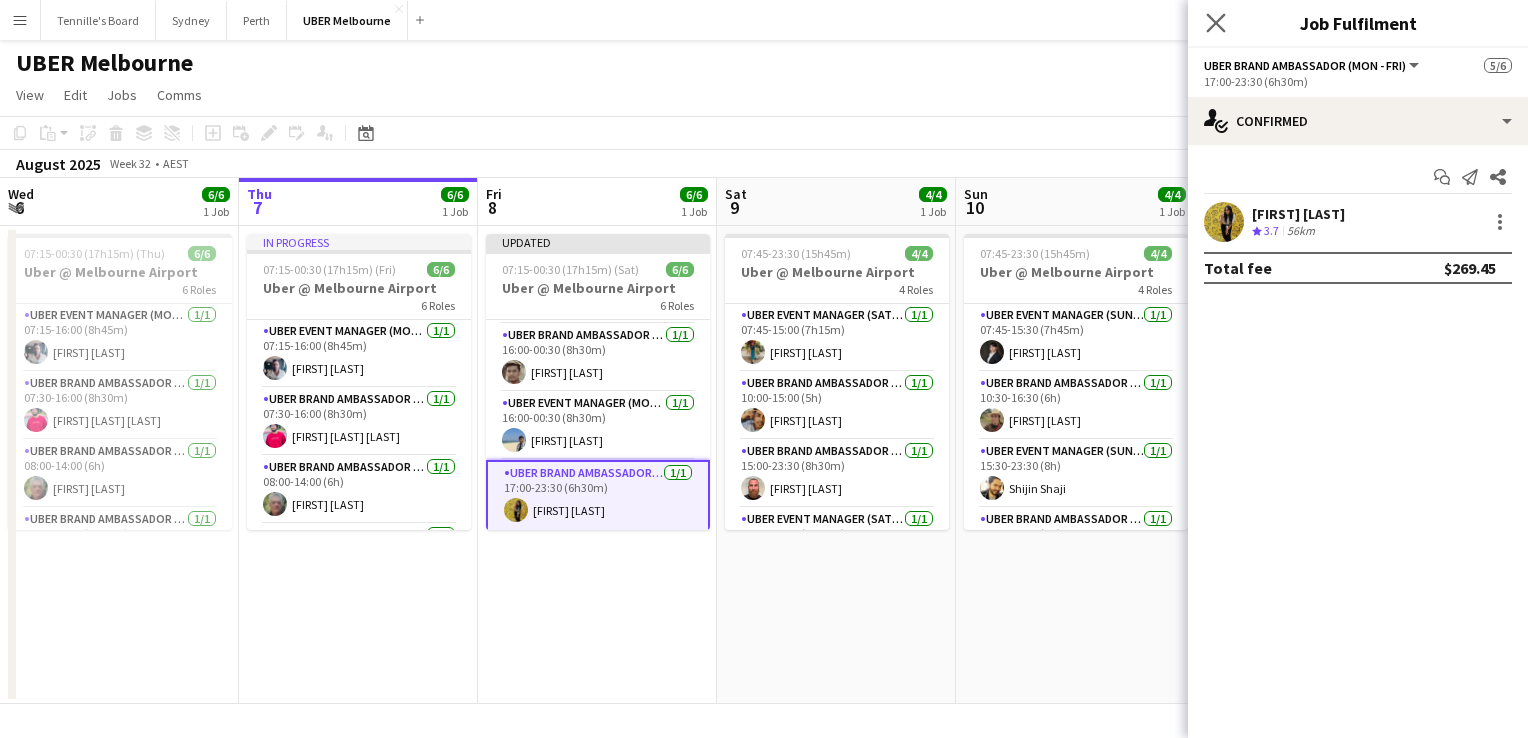 click on "Close pop-in" 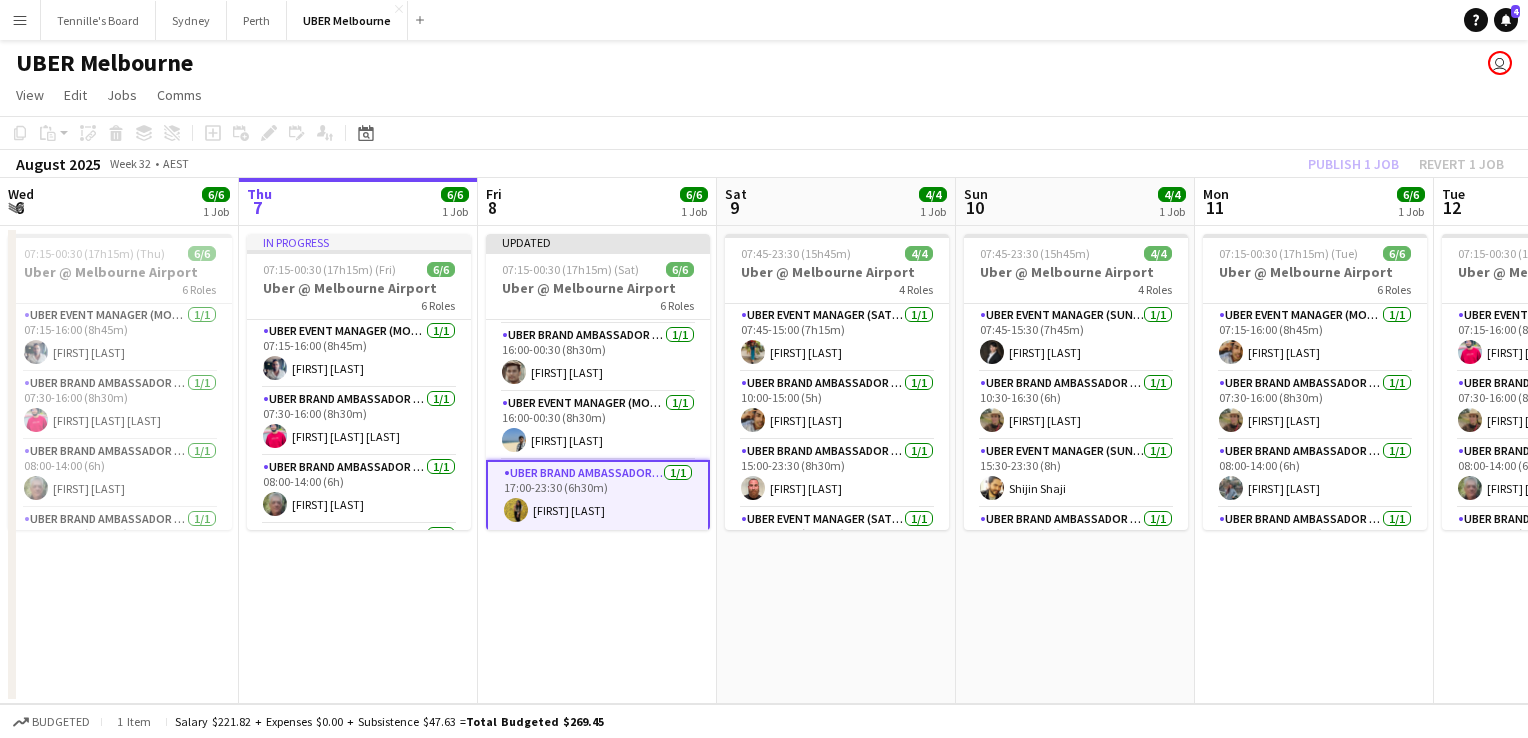 click on "Menu
Boards
Boards   Boards   All jobs   Status
Workforce
Workforce   My Workforce   Recruiting
Comms
Comms
Pay
Pay   Approvals
Platform Settings
Platform Settings   Your settings
Training Academy
Training Academy
Knowledge Base
Knowledge Base
Product Updates
Product Updates   Log Out   Privacy   [FIRST]'s Board
Close
Sydney
Close
Perth
Close
UBER Melbourne
Close
Add
Help
Notifications
4" at bounding box center (764, 20) 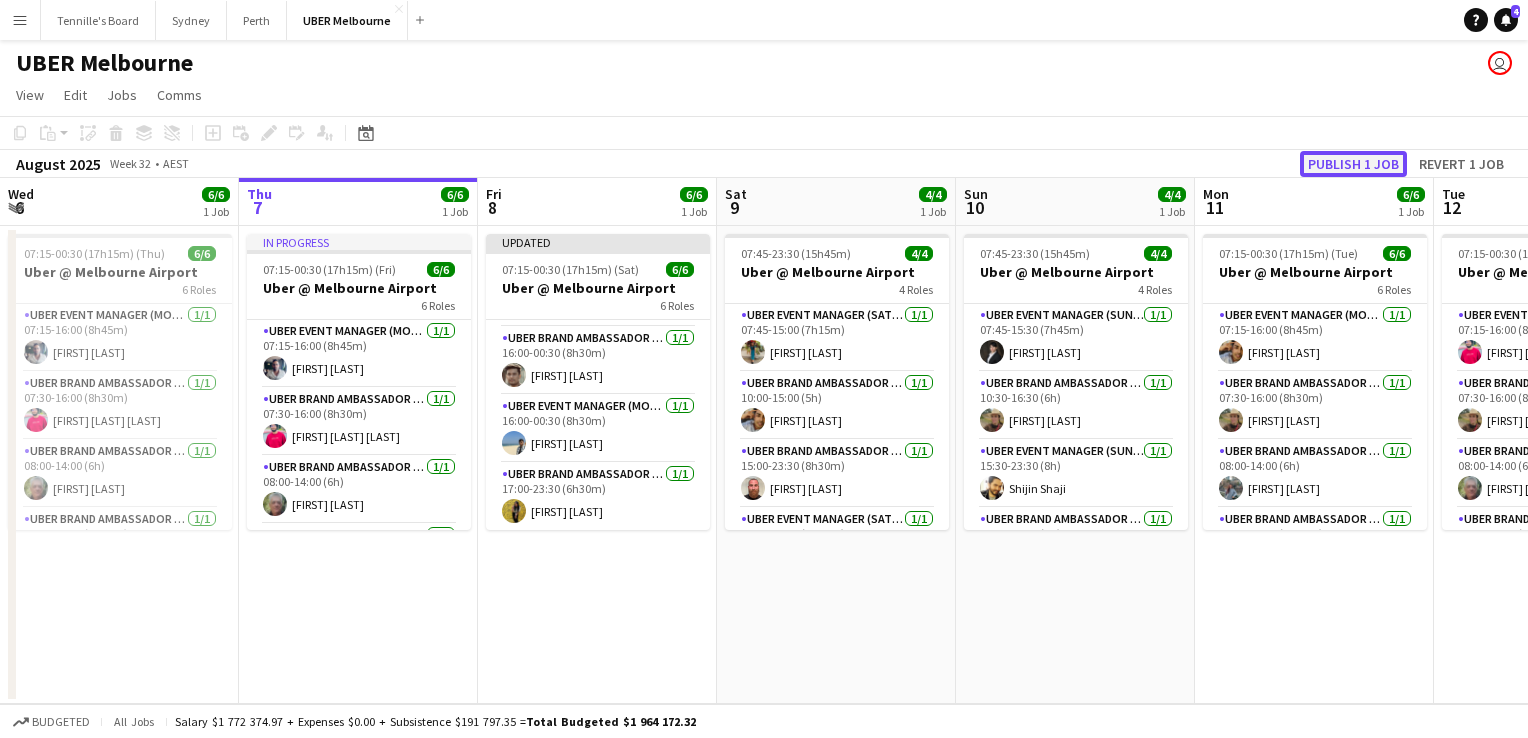click on "Publish 1 job" 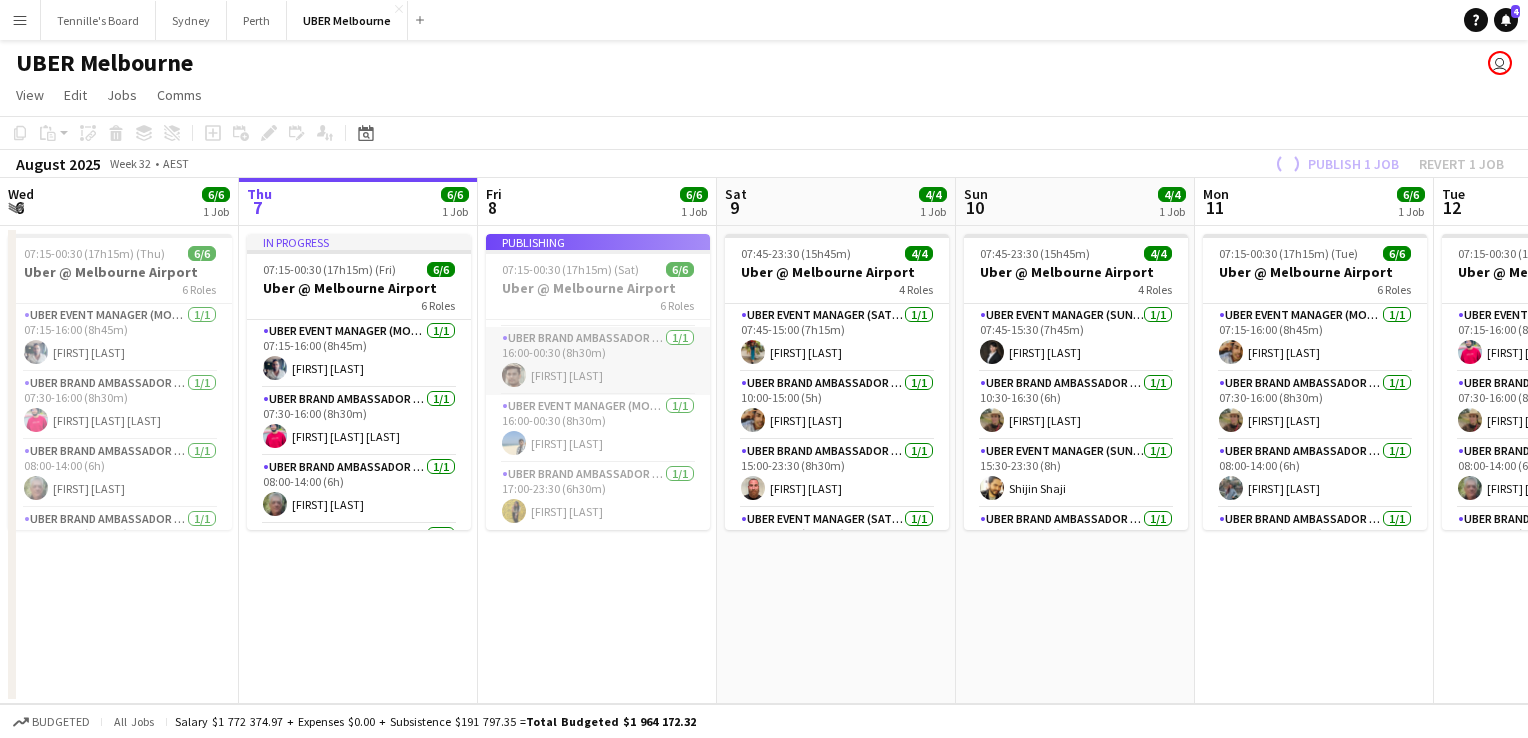 scroll, scrollTop: 181, scrollLeft: 0, axis: vertical 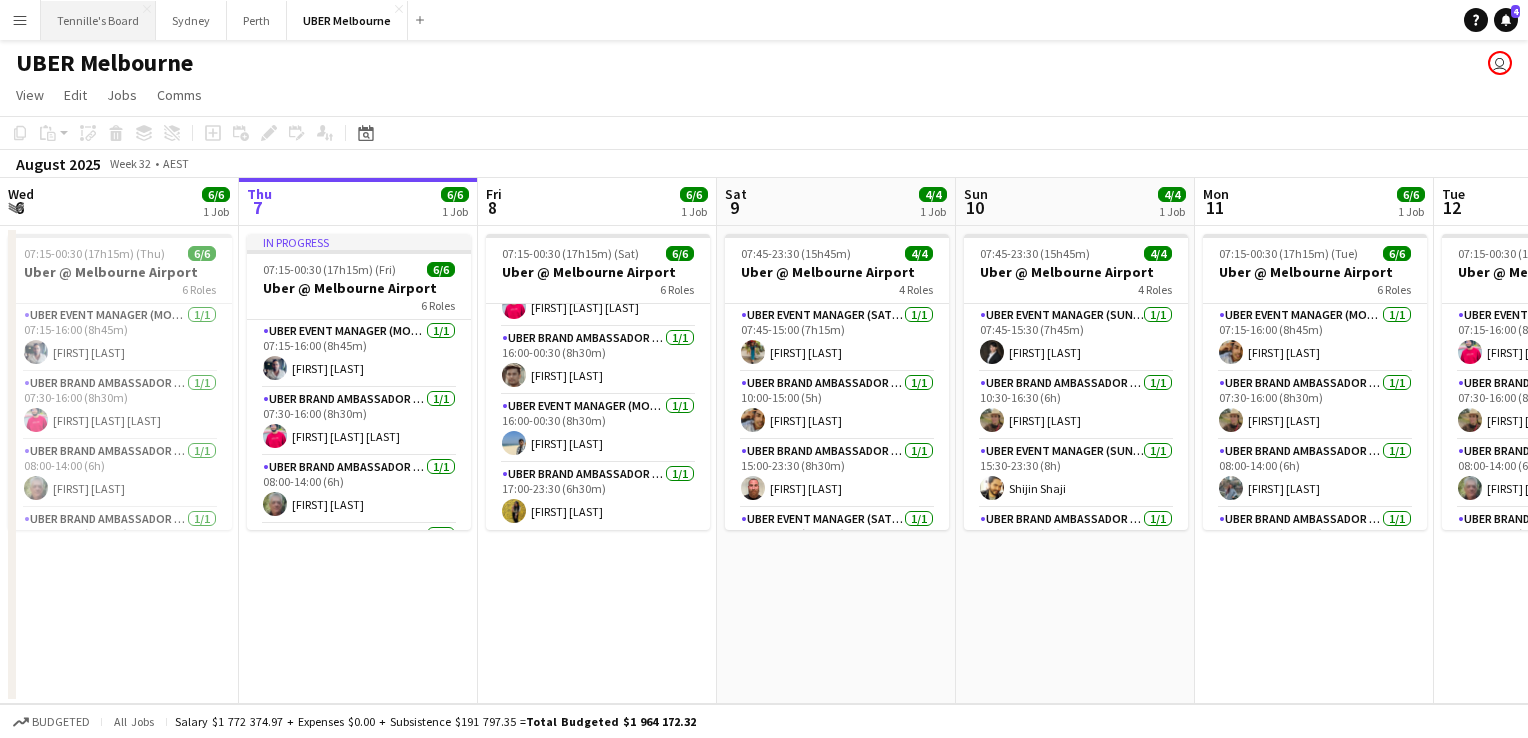 click on "[FIRST]'s Board
Close" at bounding box center (98, 20) 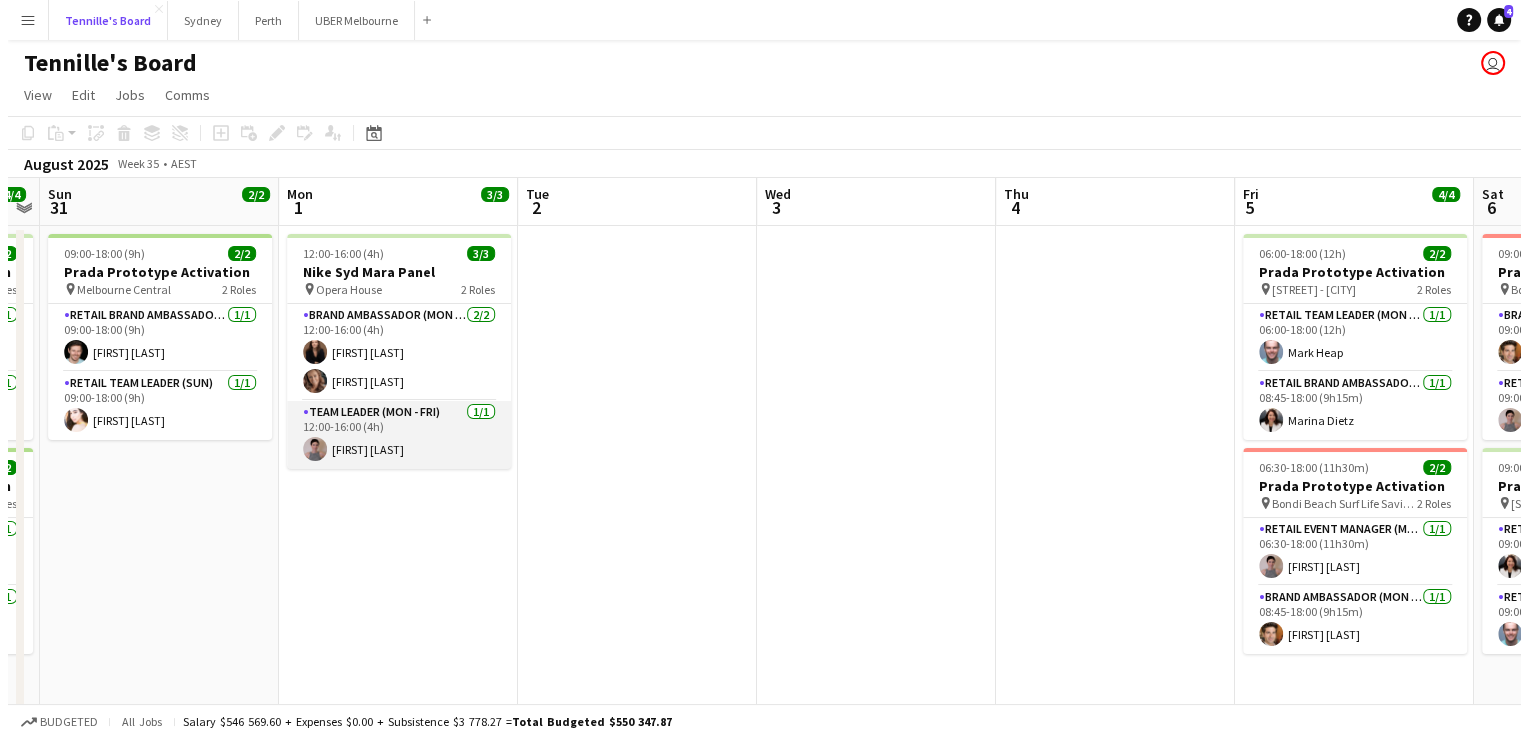 scroll, scrollTop: 0, scrollLeft: 616, axis: horizontal 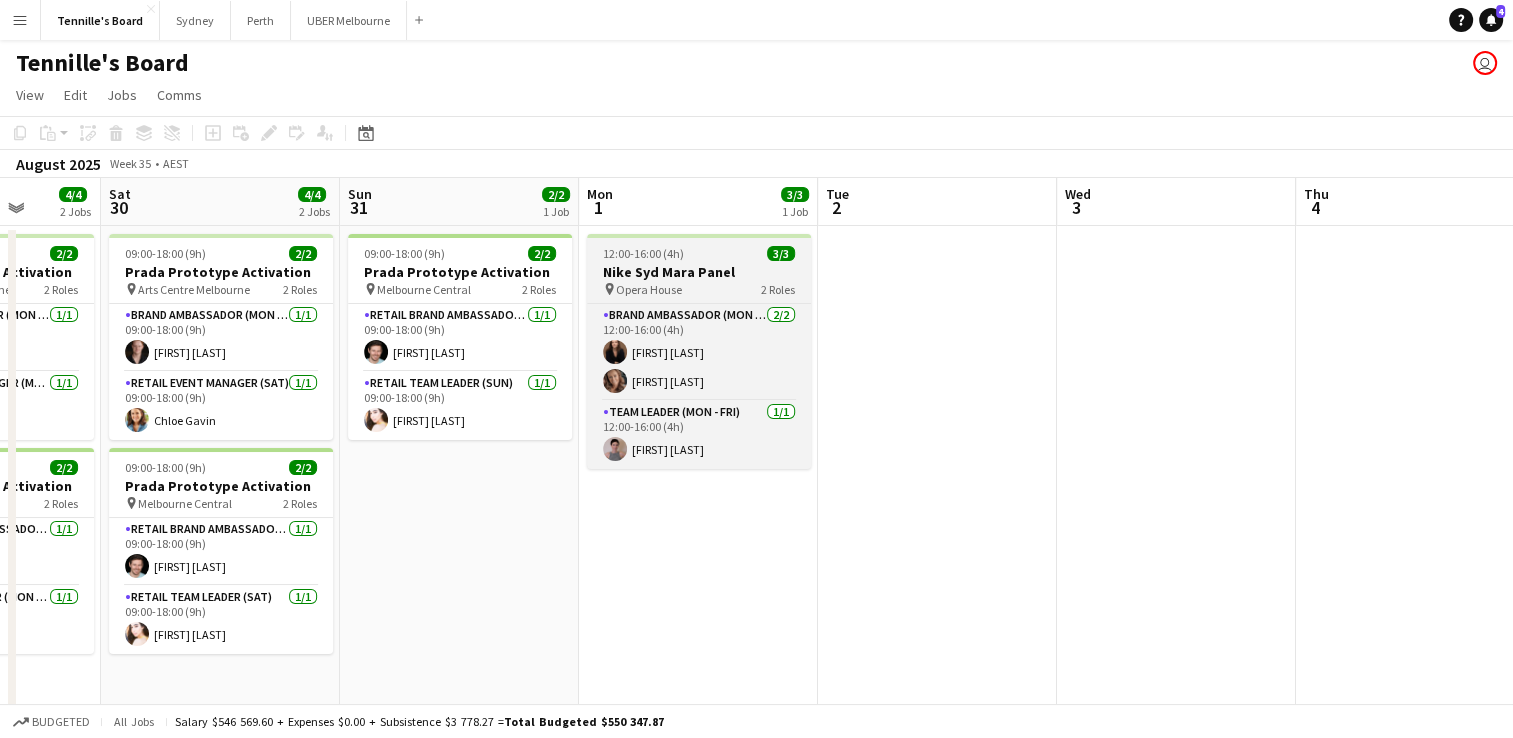 click on "12:00-16:00 (4h)" at bounding box center (643, 253) 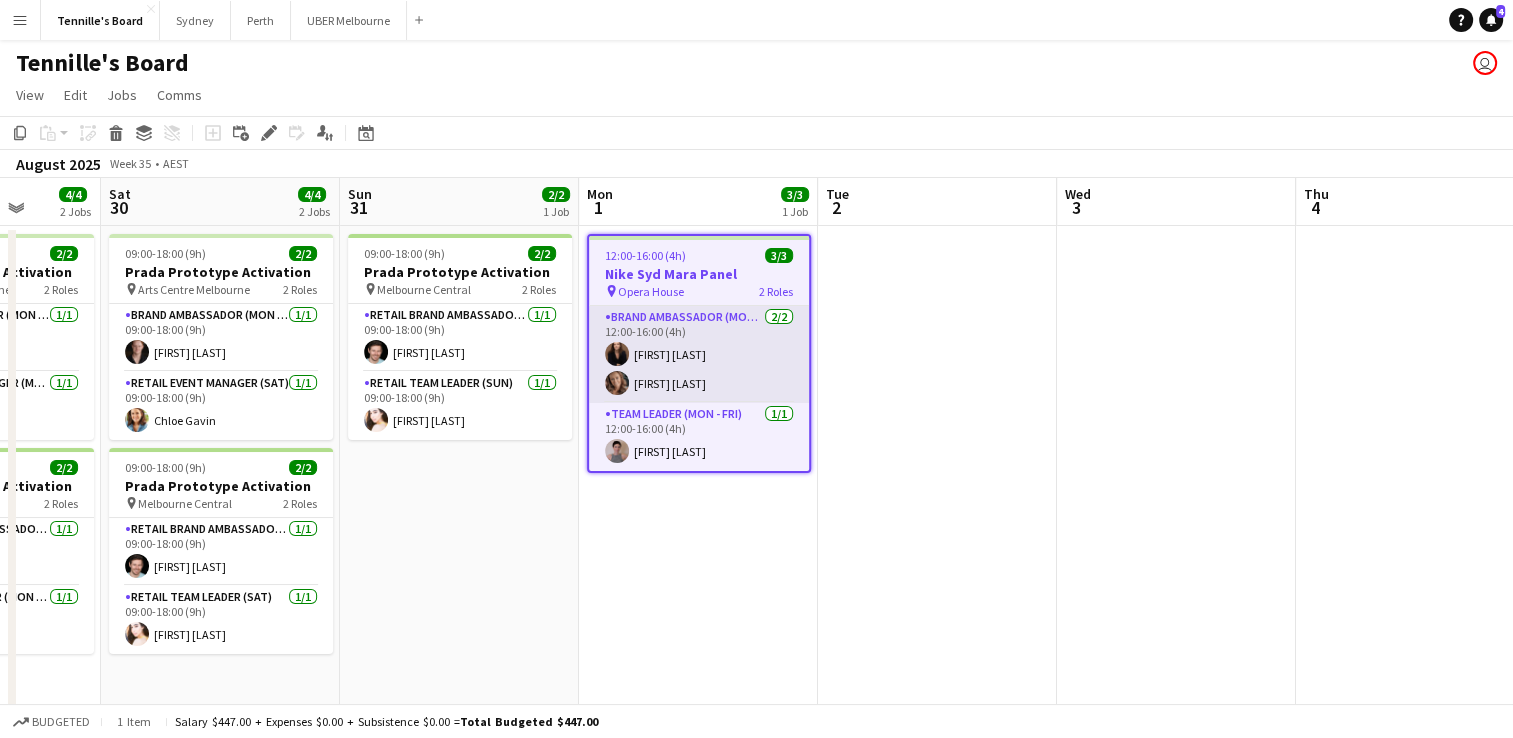 click on "Brand Ambassador (Mon - Fri)   2/2   12:00-16:00 (4h)
[FIRST] [LAST] [FIRST] [LAST]" at bounding box center (699, 354) 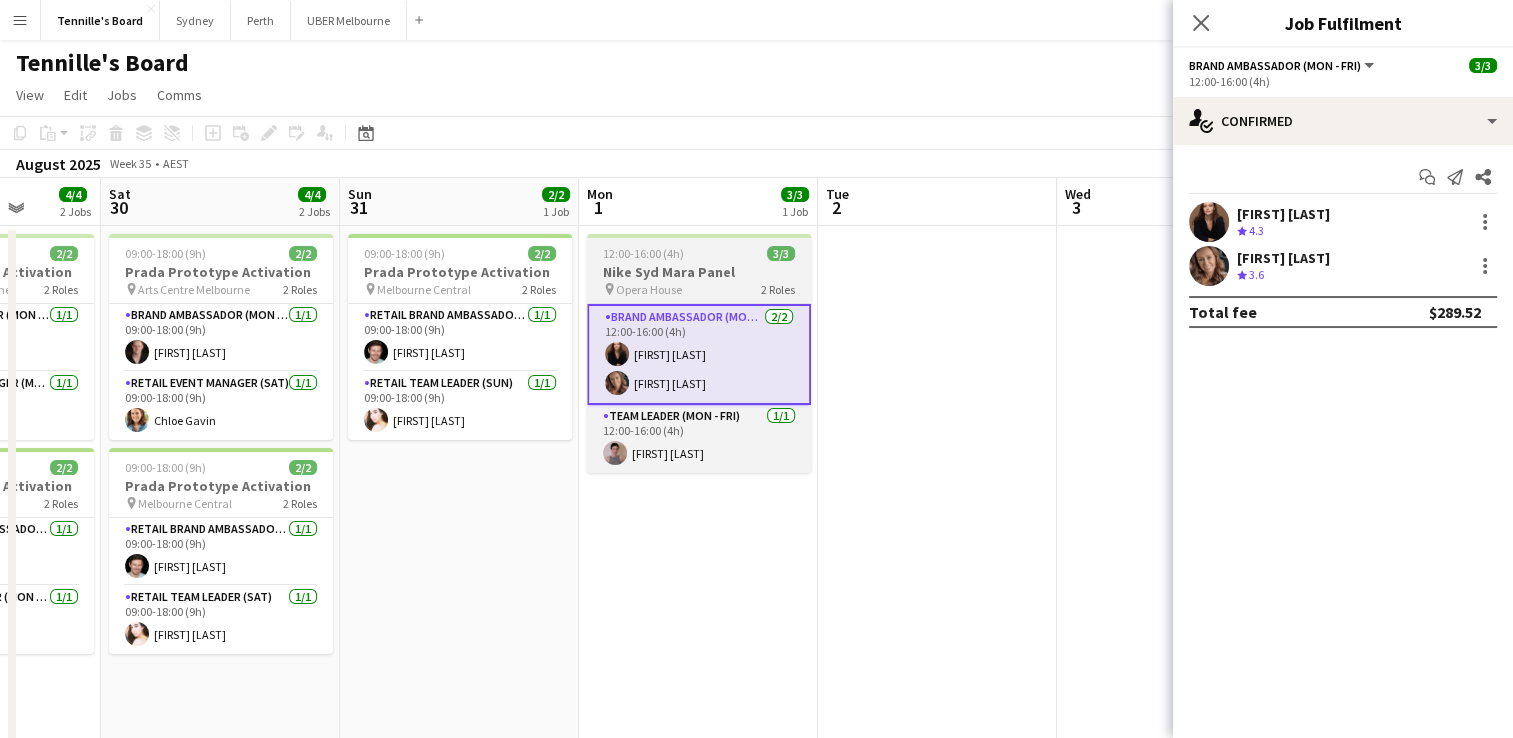 click on "pin
Opera House   2 Roles" at bounding box center [699, 289] 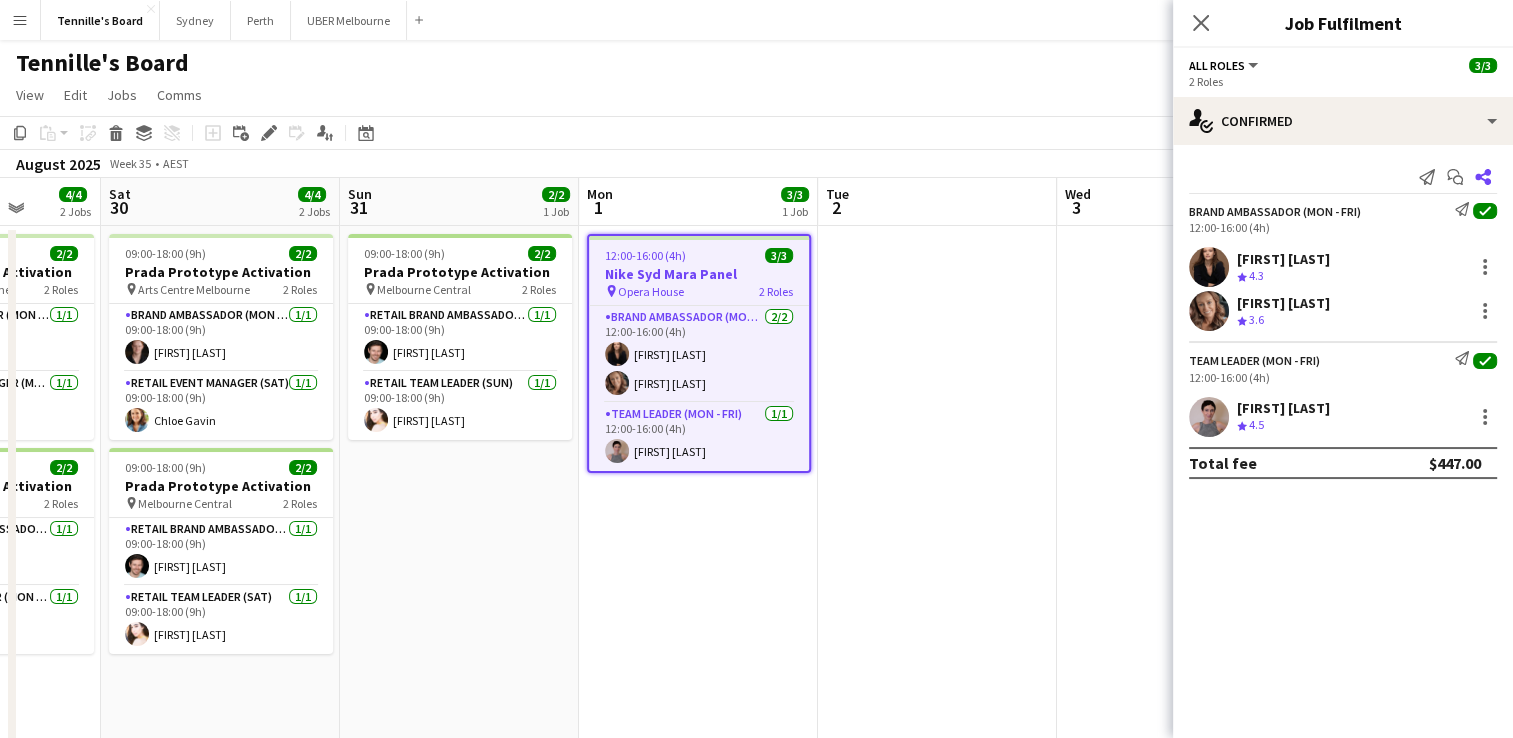 click on "Share" 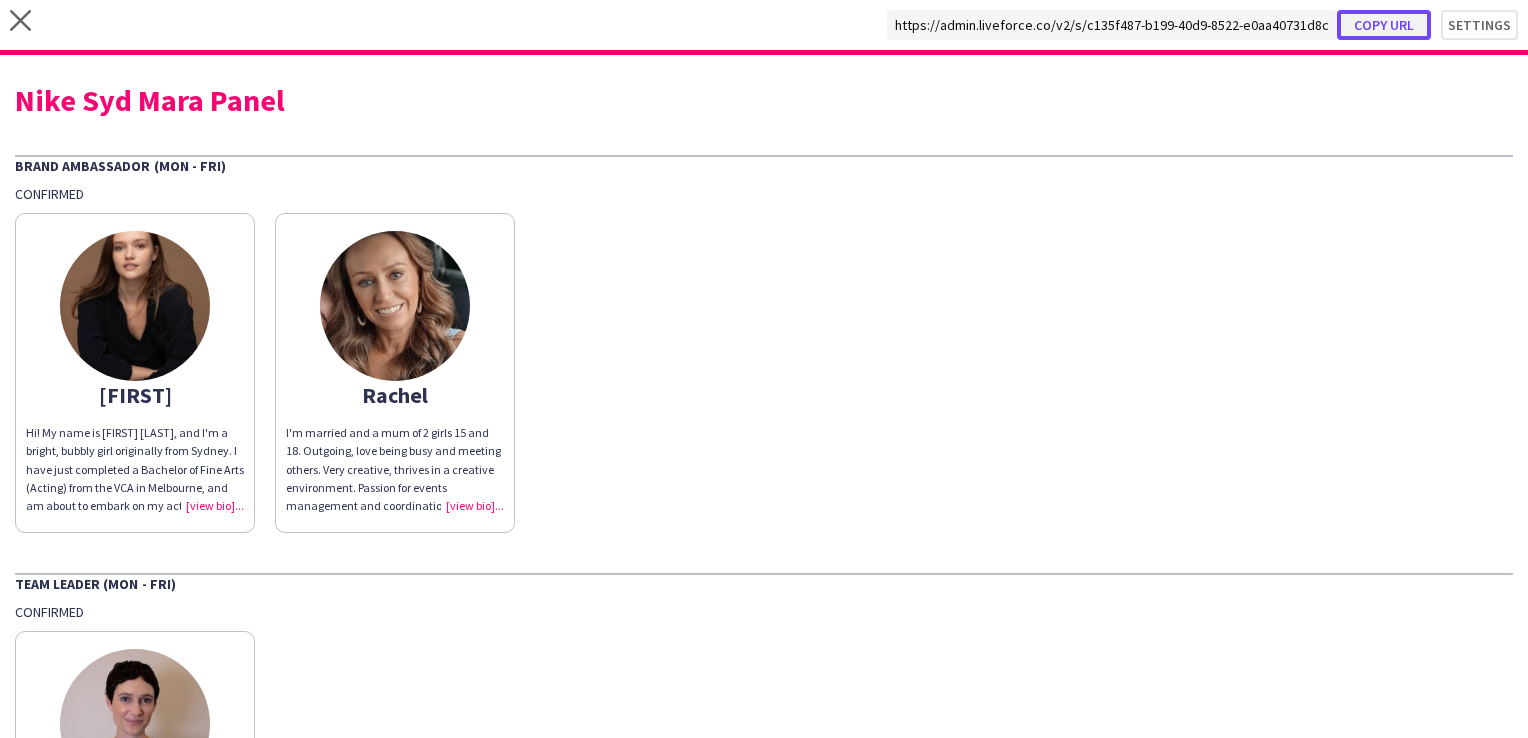click on "Copy url" 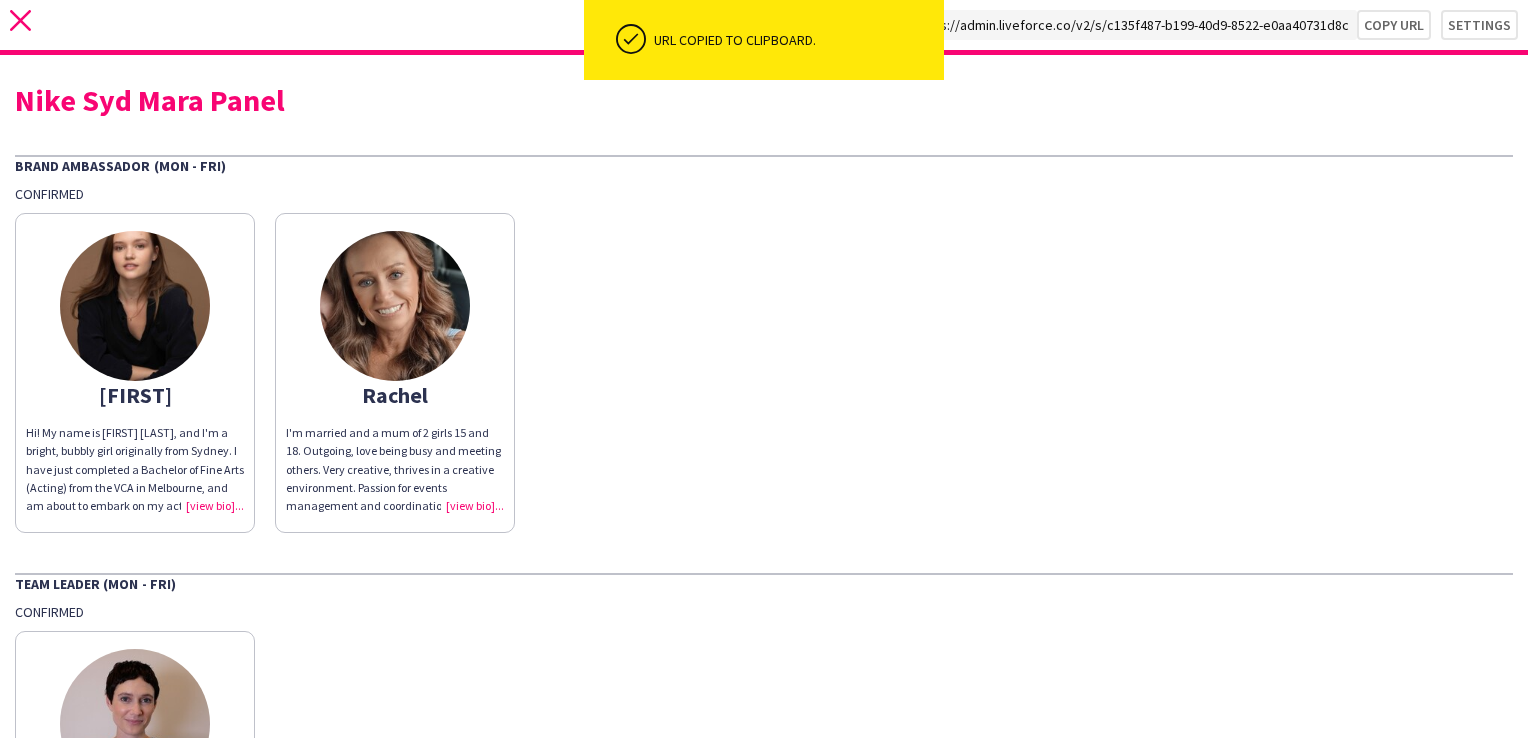 click on "close" 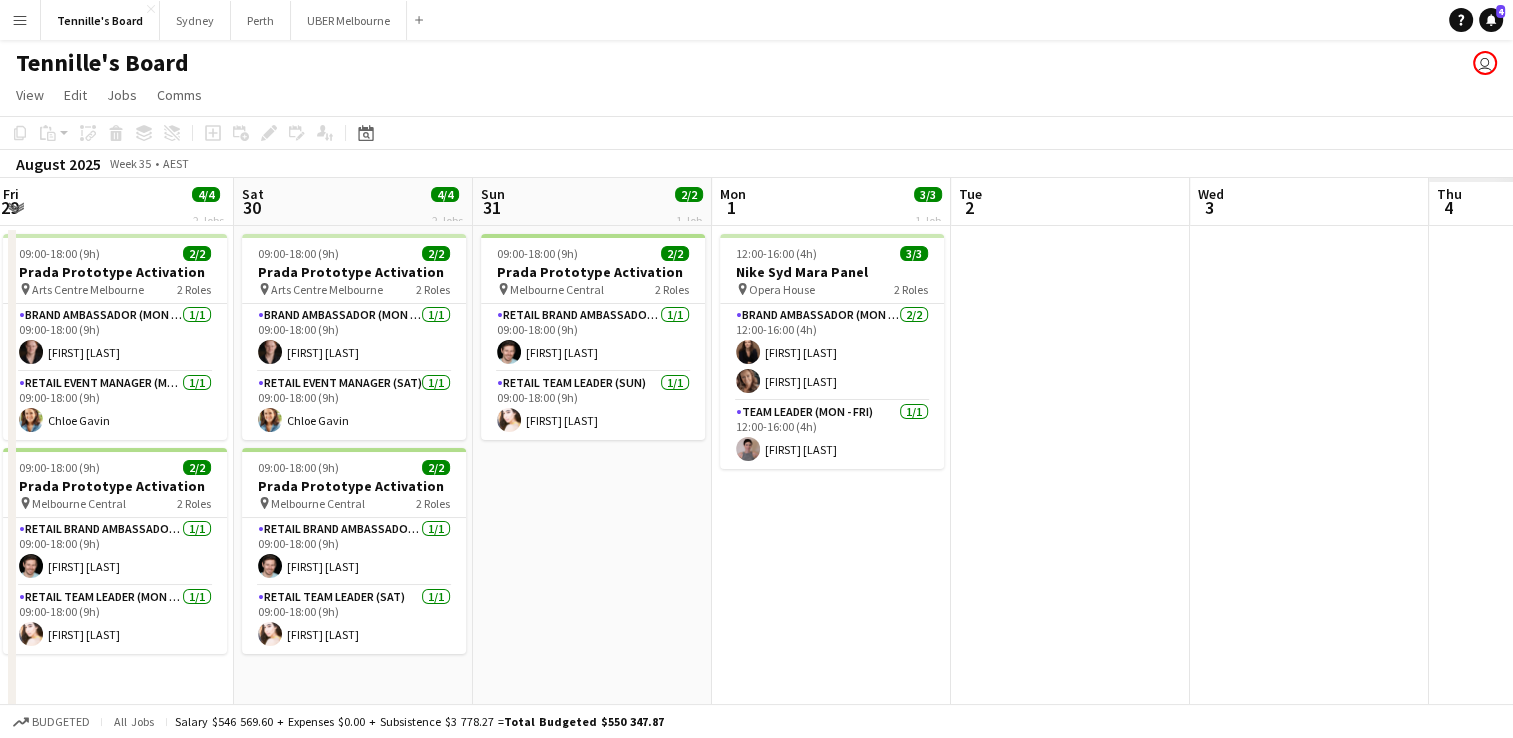 scroll, scrollTop: 0, scrollLeft: 484, axis: horizontal 